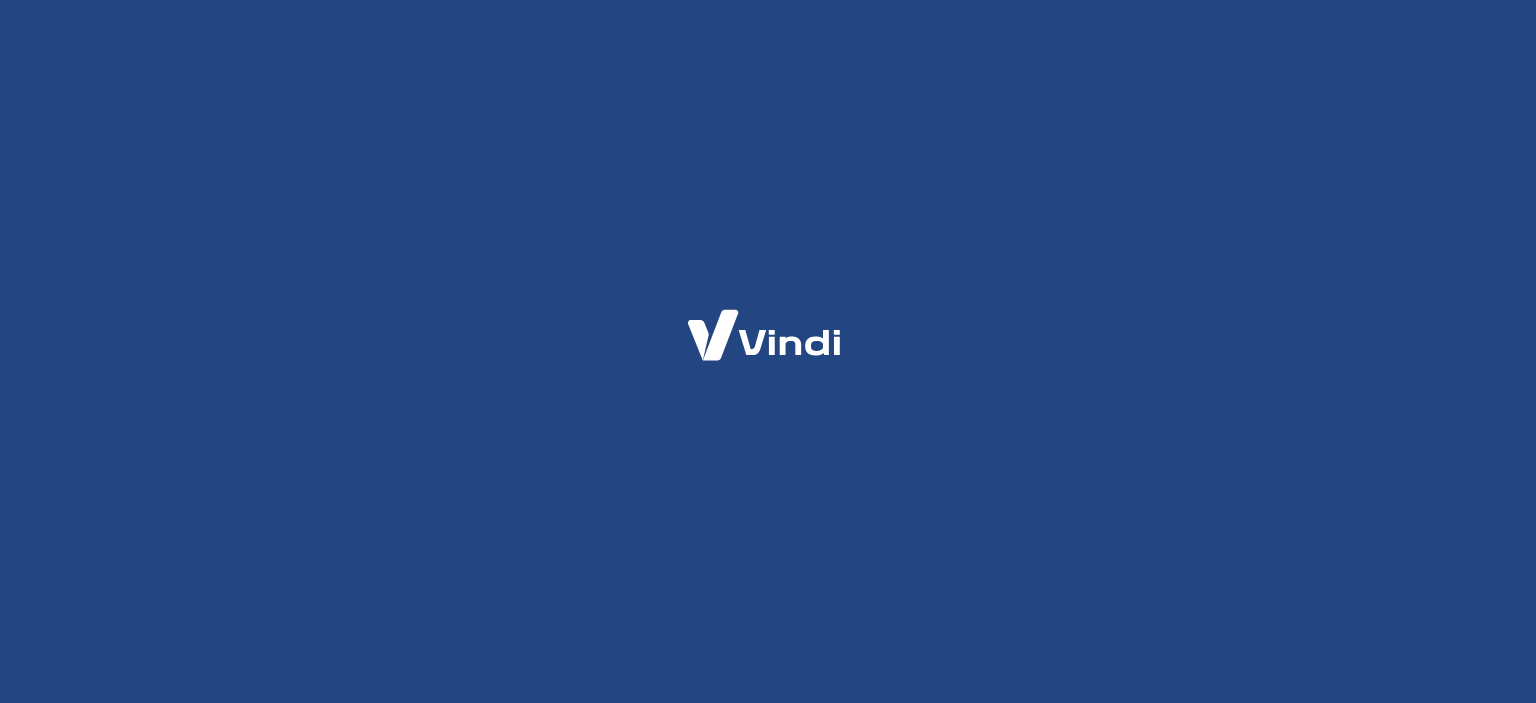 scroll, scrollTop: 0, scrollLeft: 0, axis: both 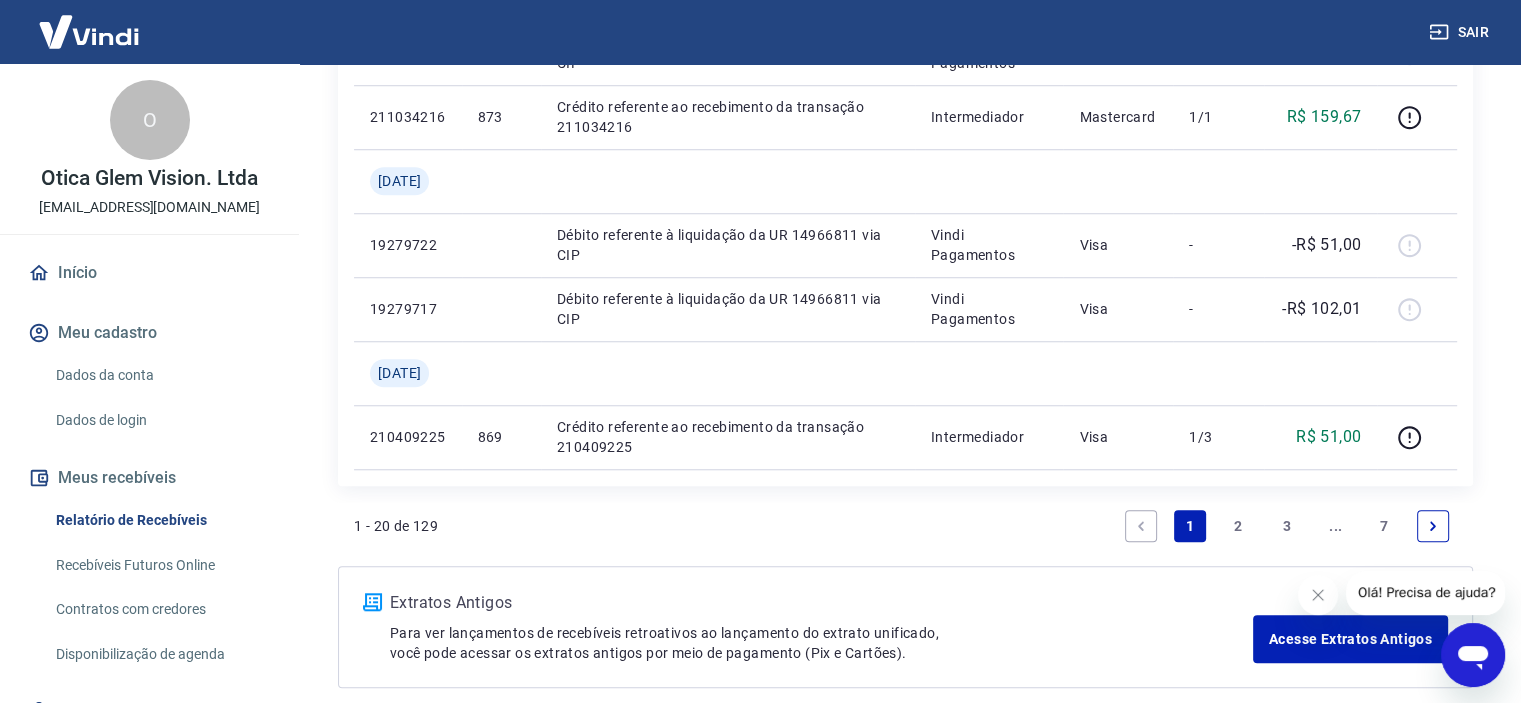 click on "2" at bounding box center [1238, 526] 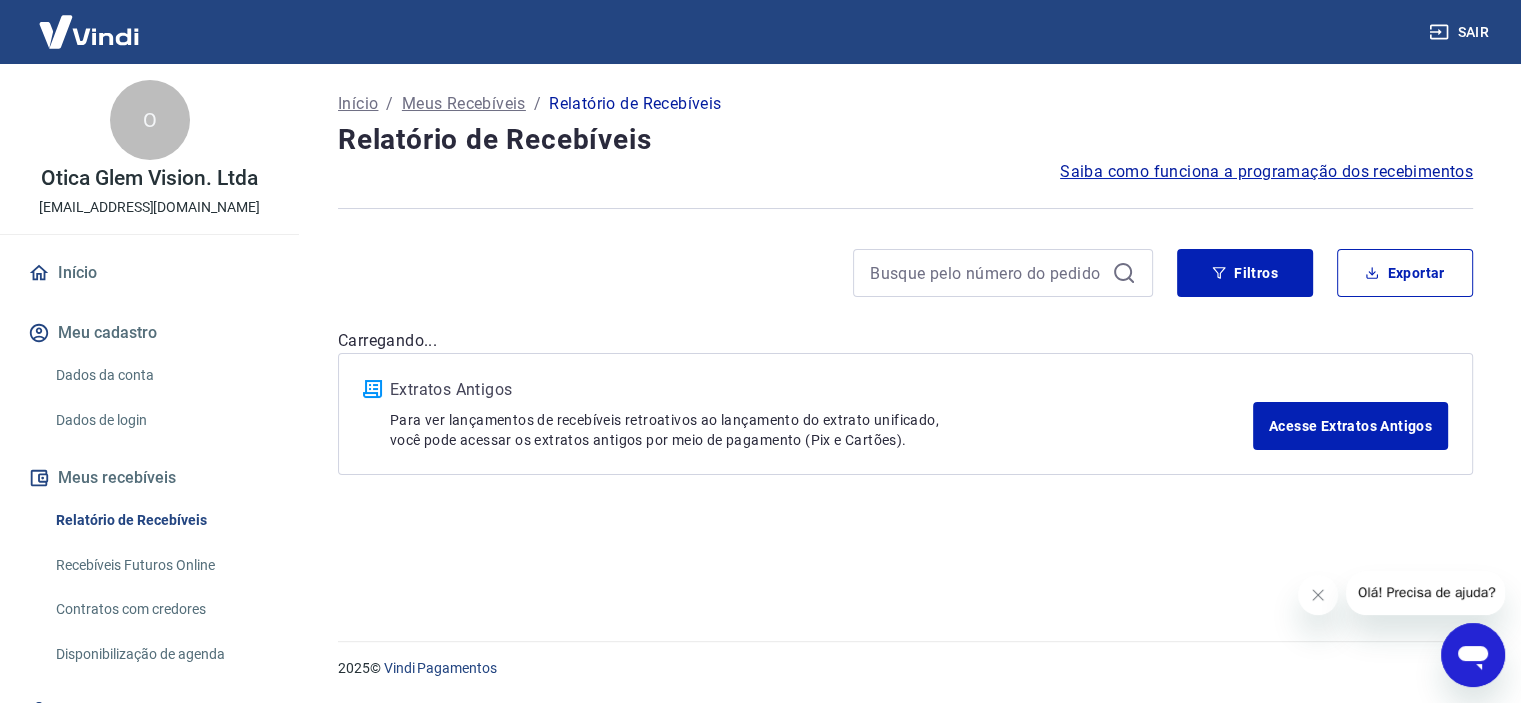 scroll, scrollTop: 0, scrollLeft: 0, axis: both 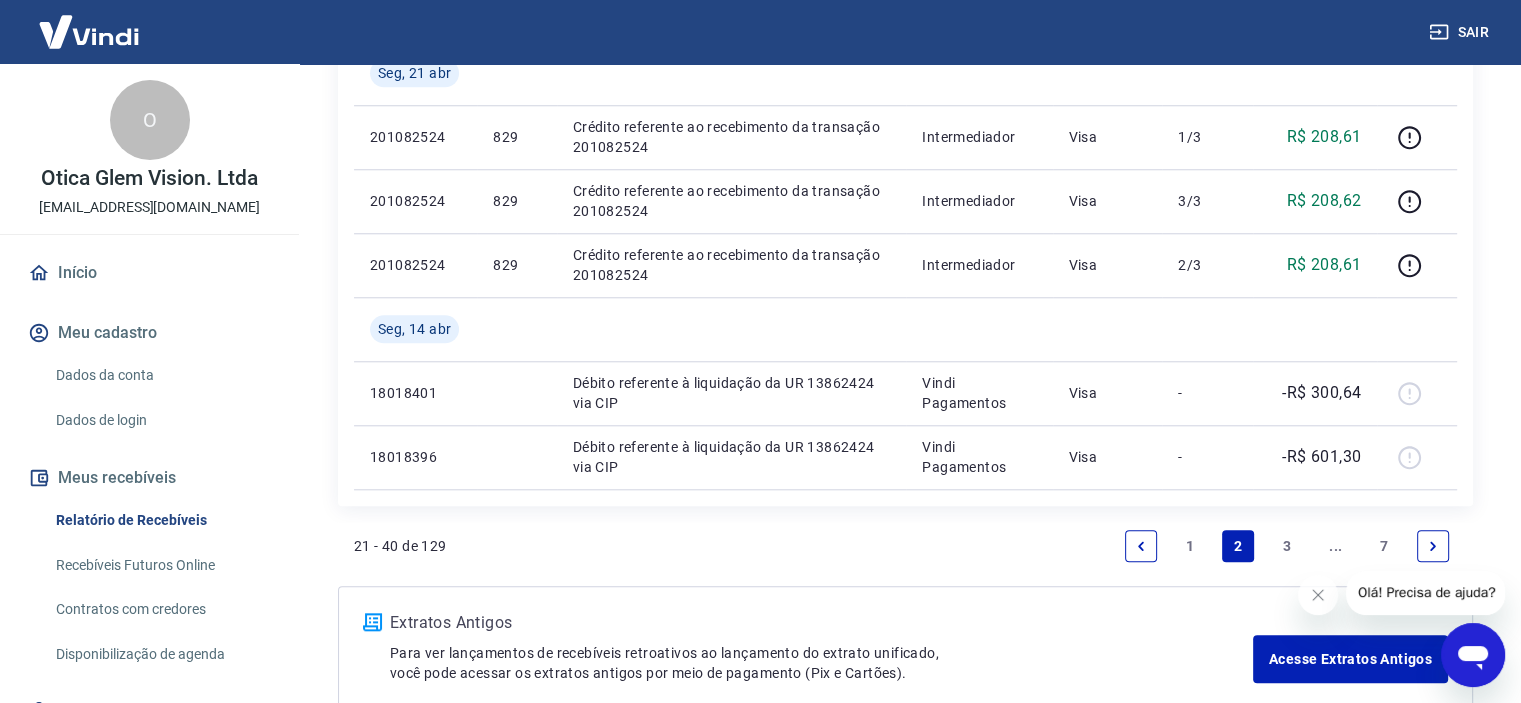 click on "3" at bounding box center (1287, 546) 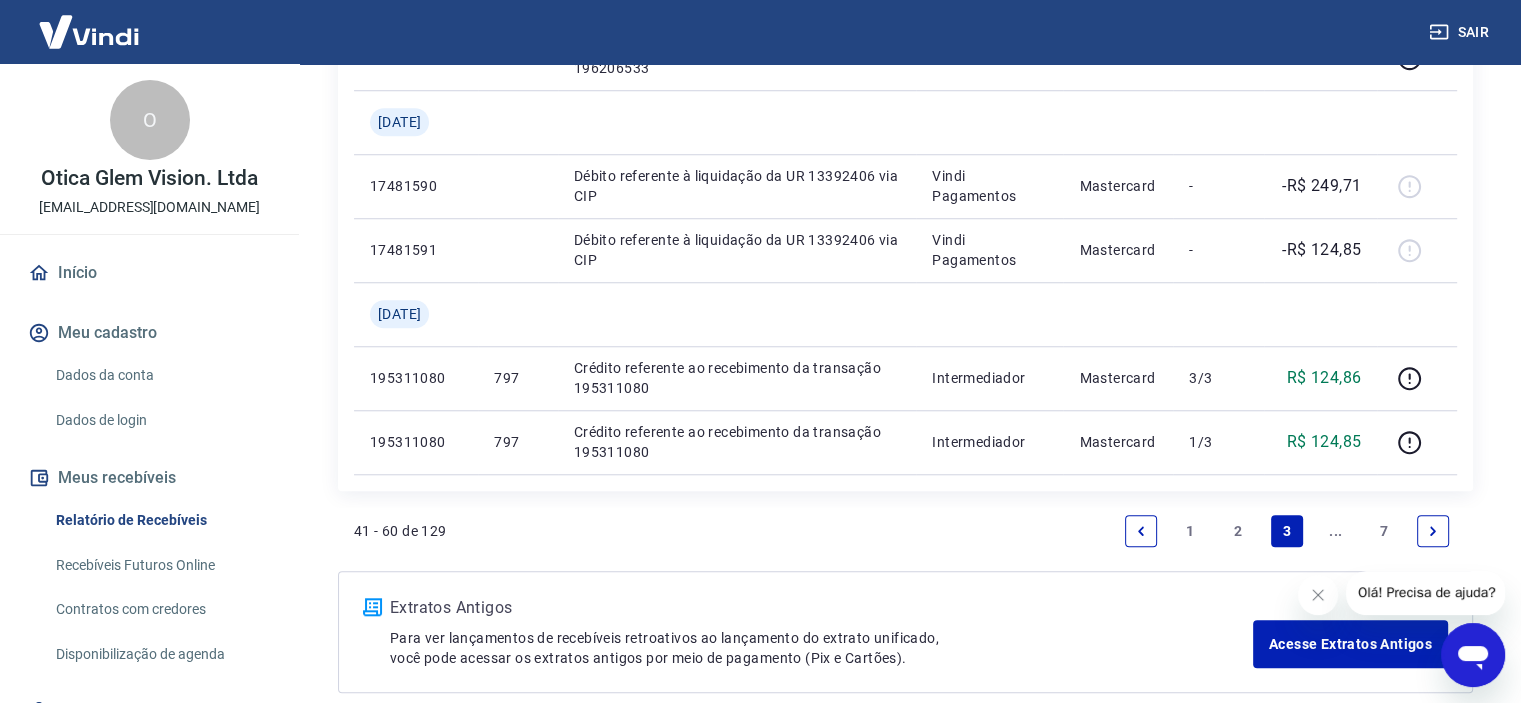 scroll, scrollTop: 1680, scrollLeft: 0, axis: vertical 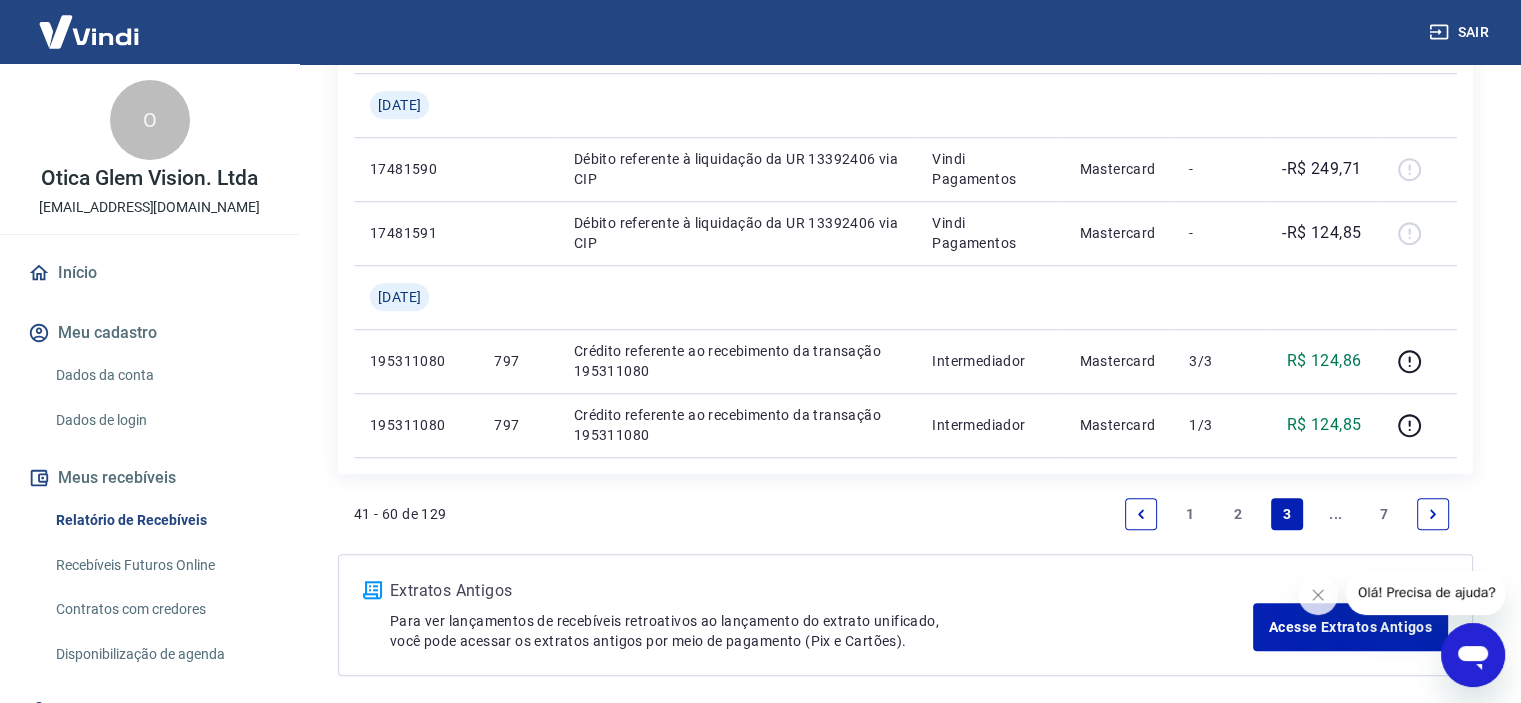 click 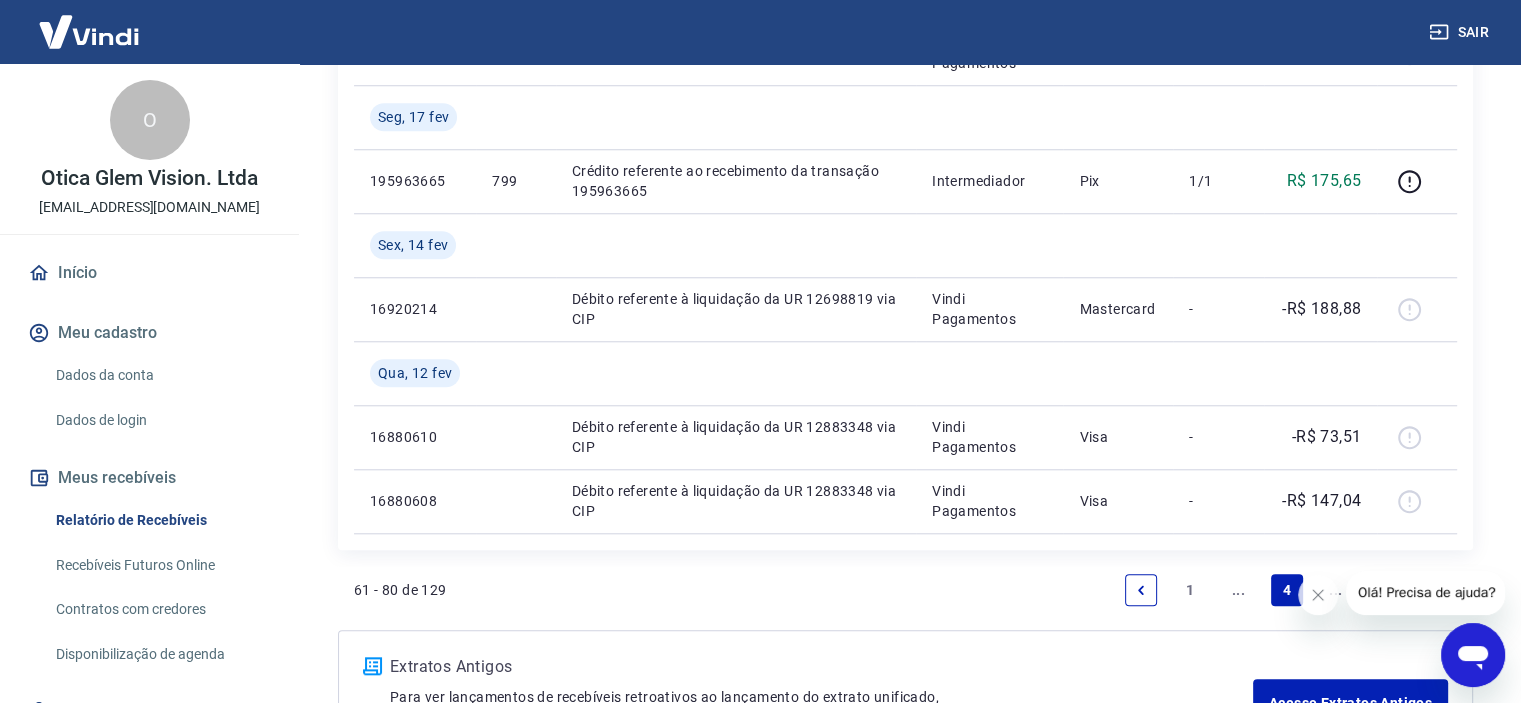 scroll, scrollTop: 1800, scrollLeft: 0, axis: vertical 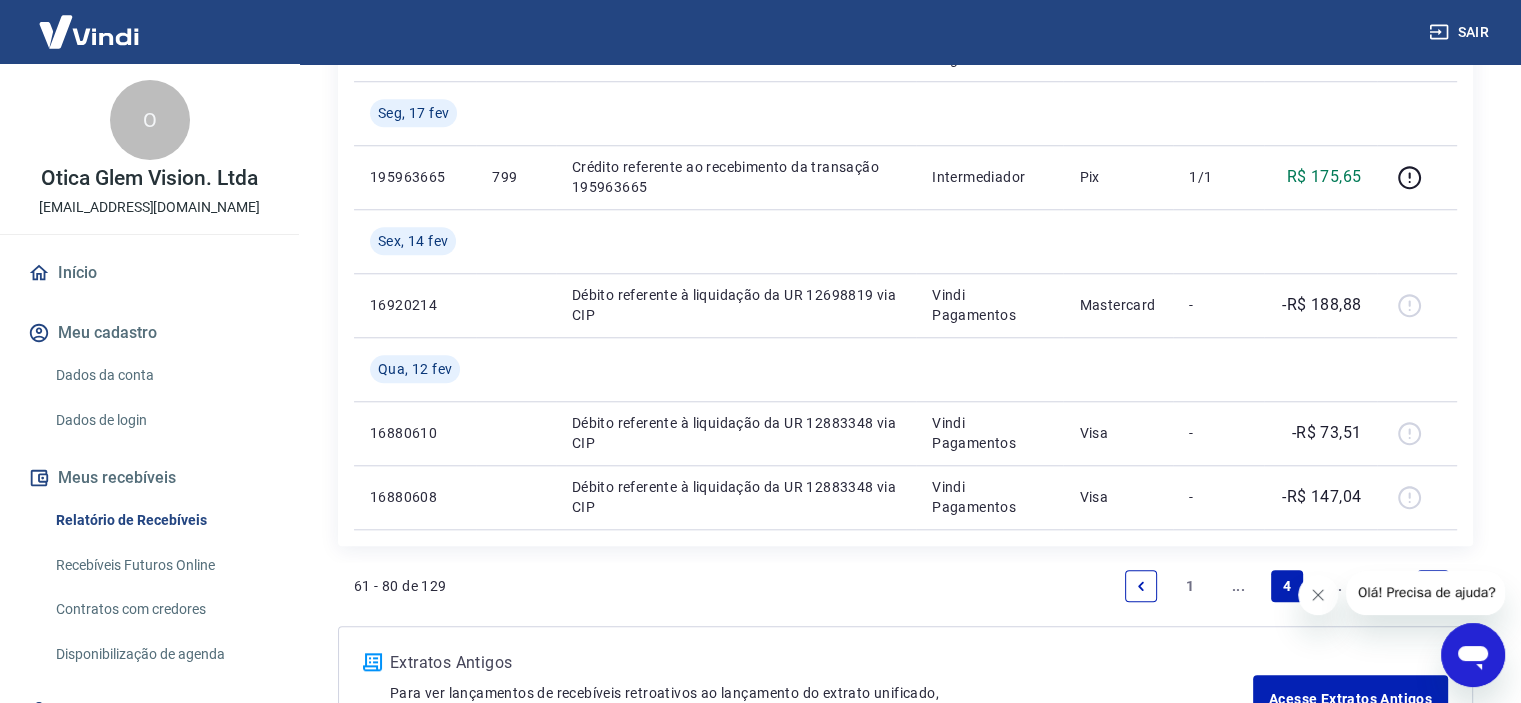 click 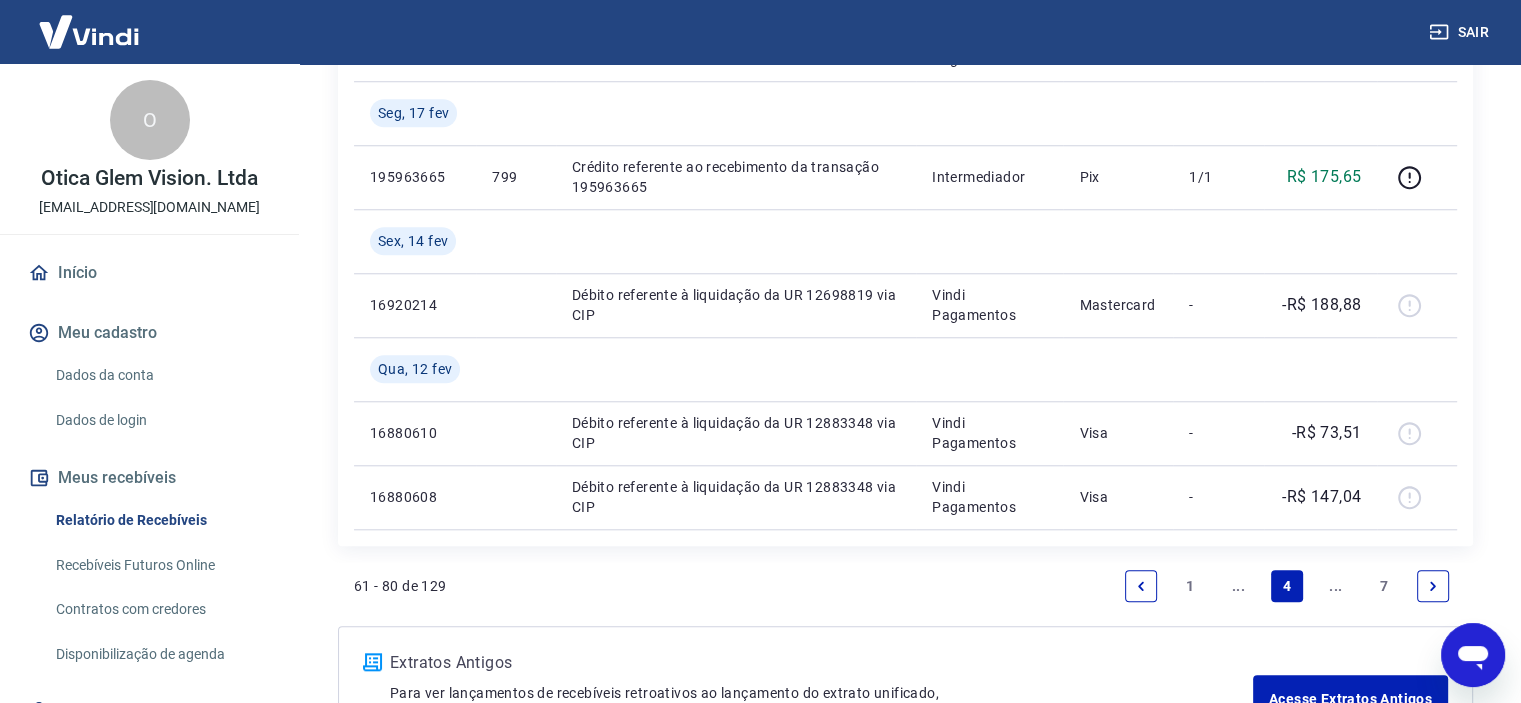 click 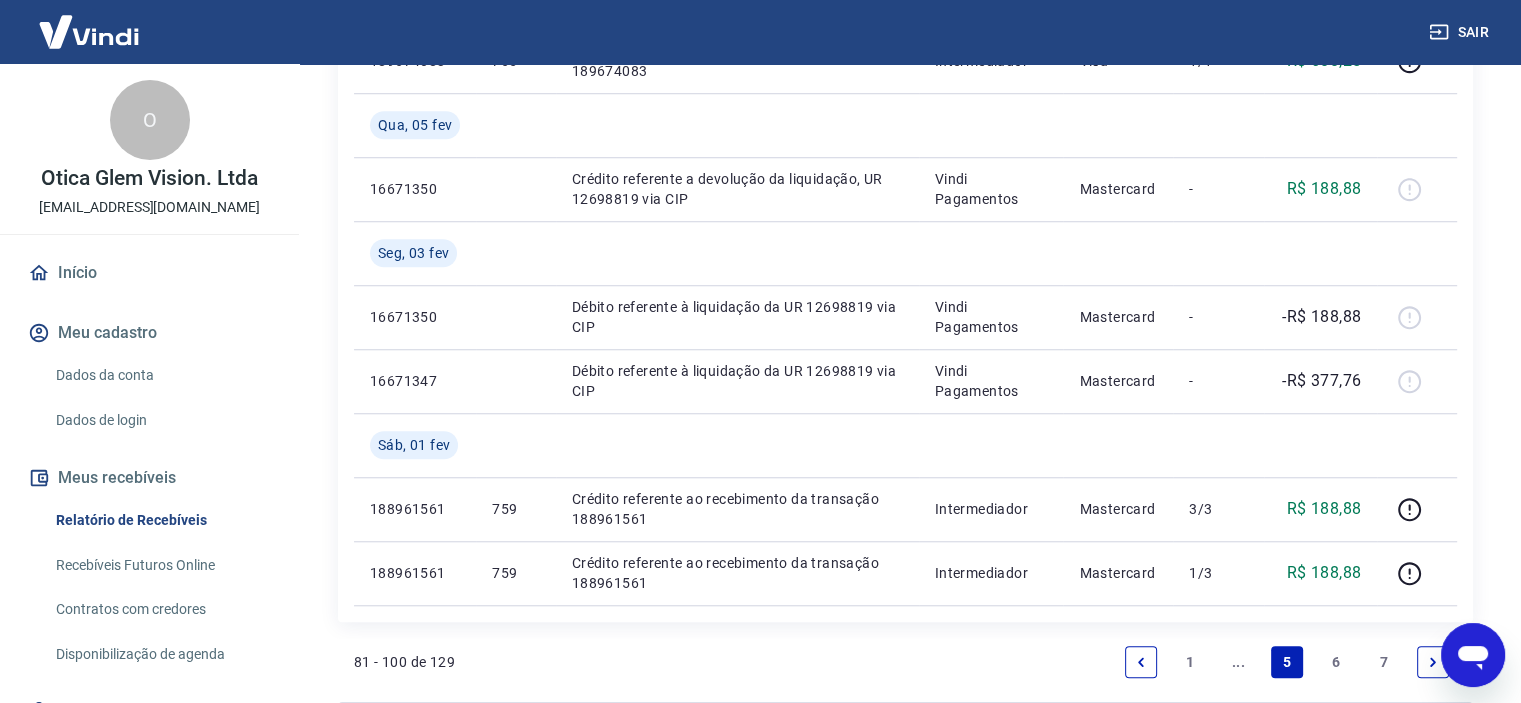 scroll, scrollTop: 1600, scrollLeft: 0, axis: vertical 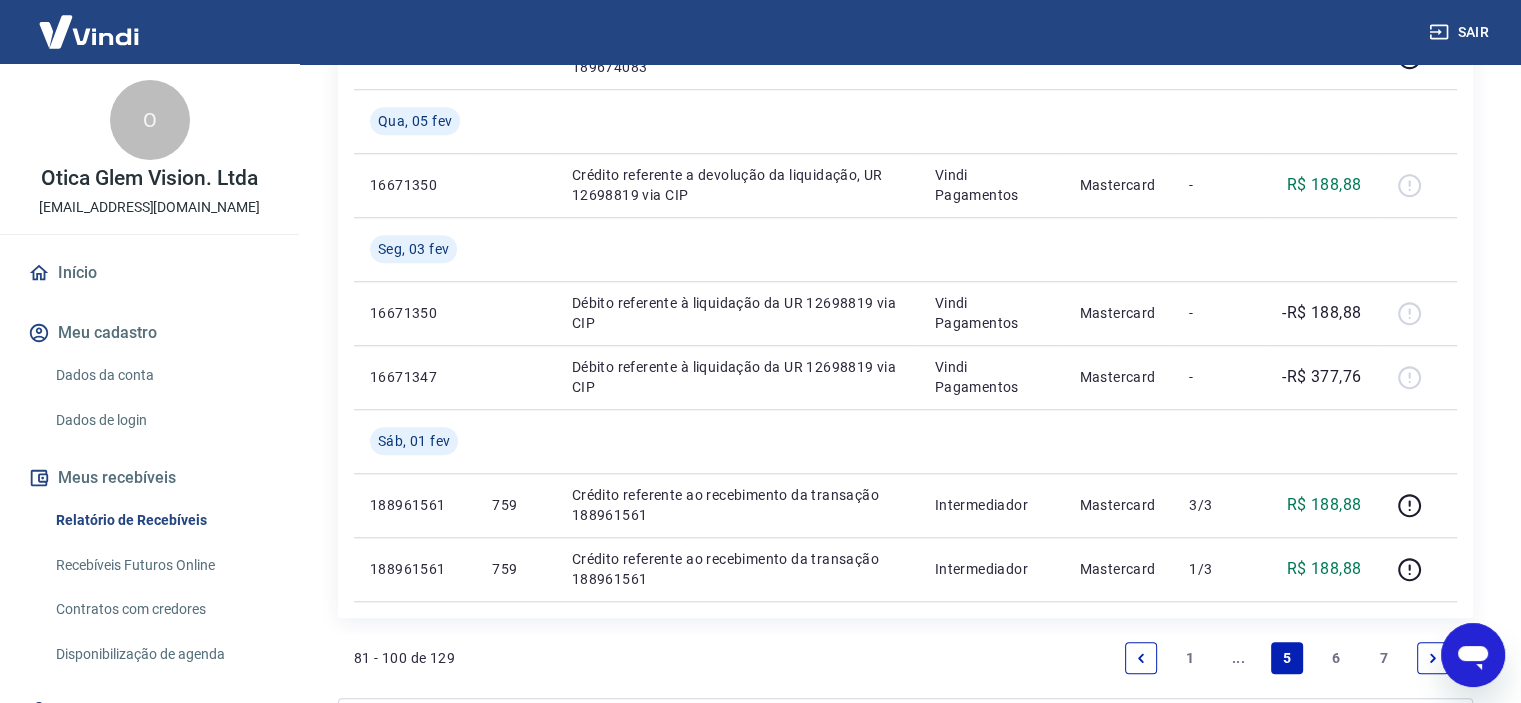 click at bounding box center (1433, 658) 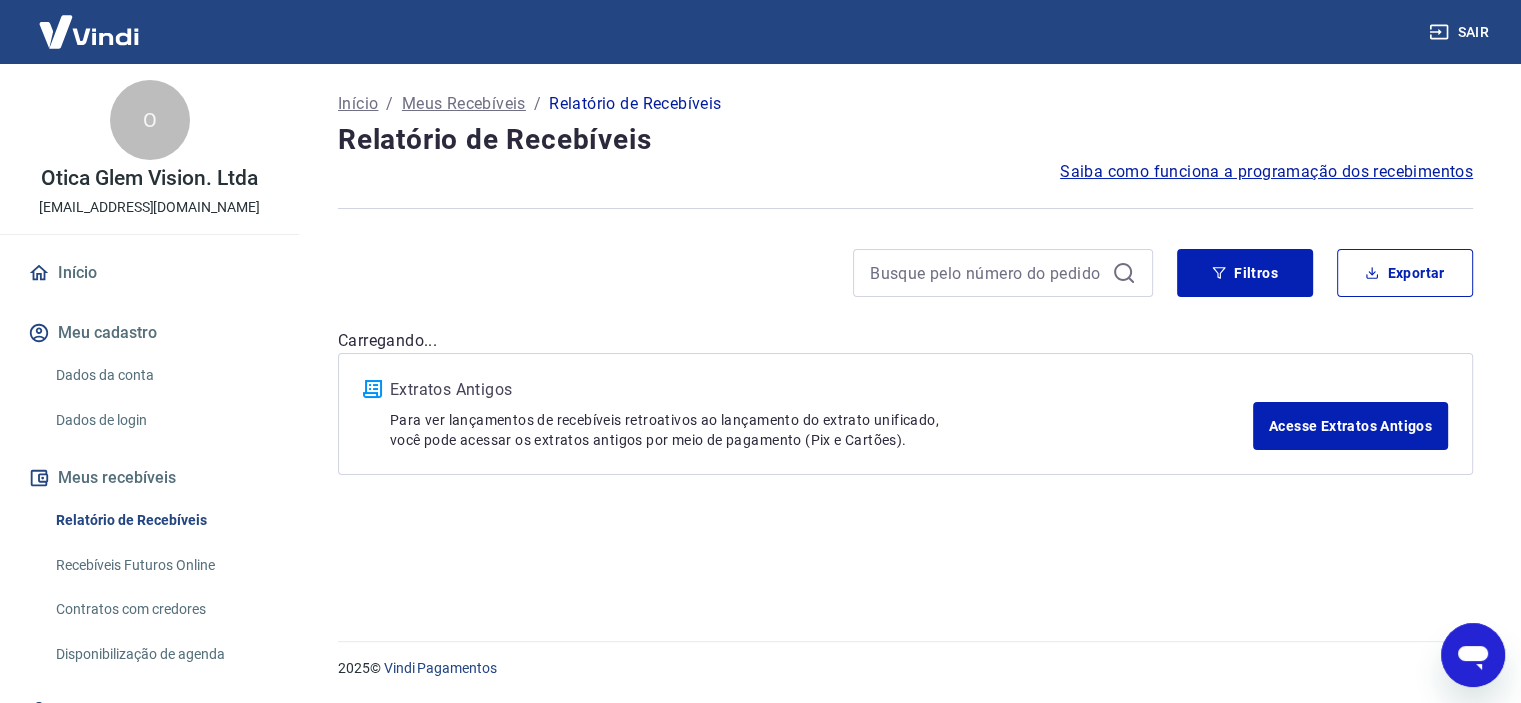 scroll, scrollTop: 0, scrollLeft: 0, axis: both 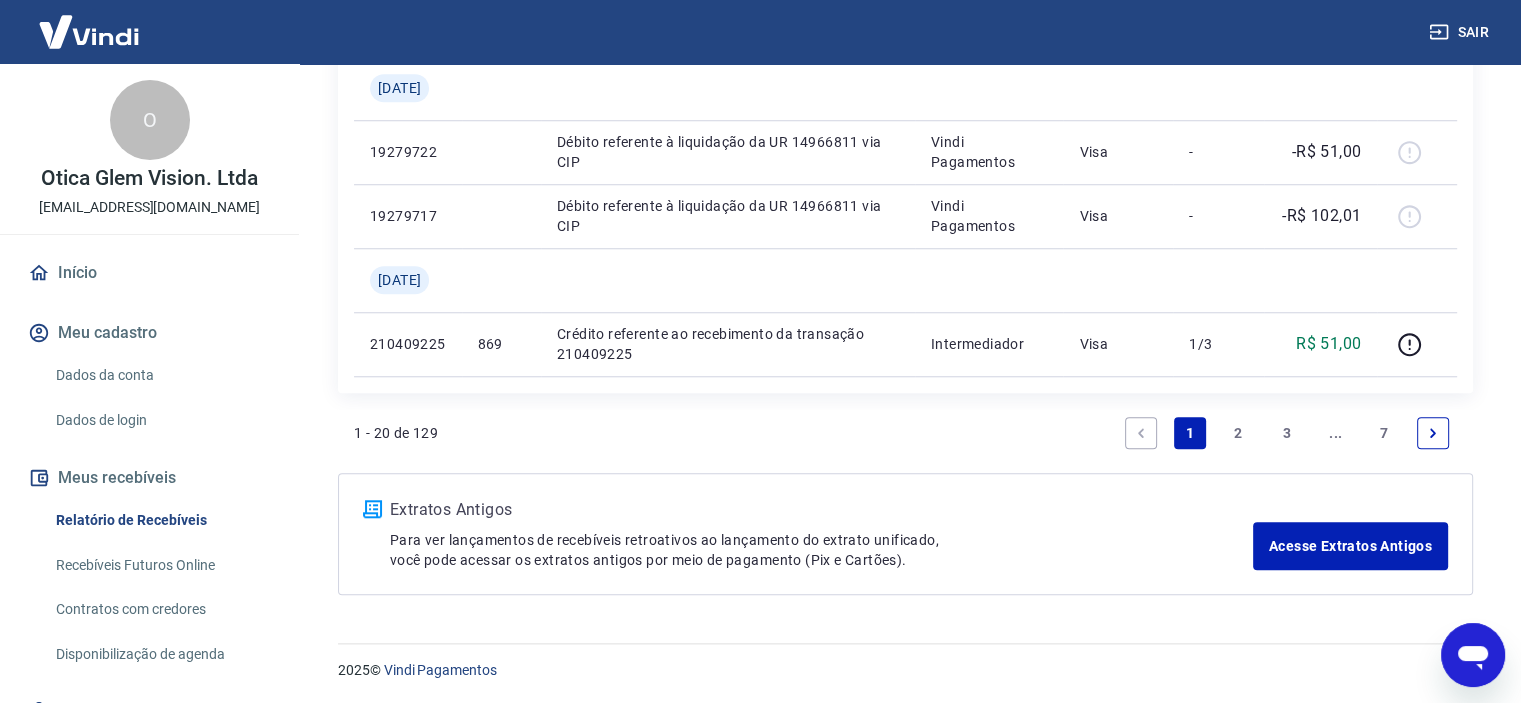 click on "3" at bounding box center [1287, 433] 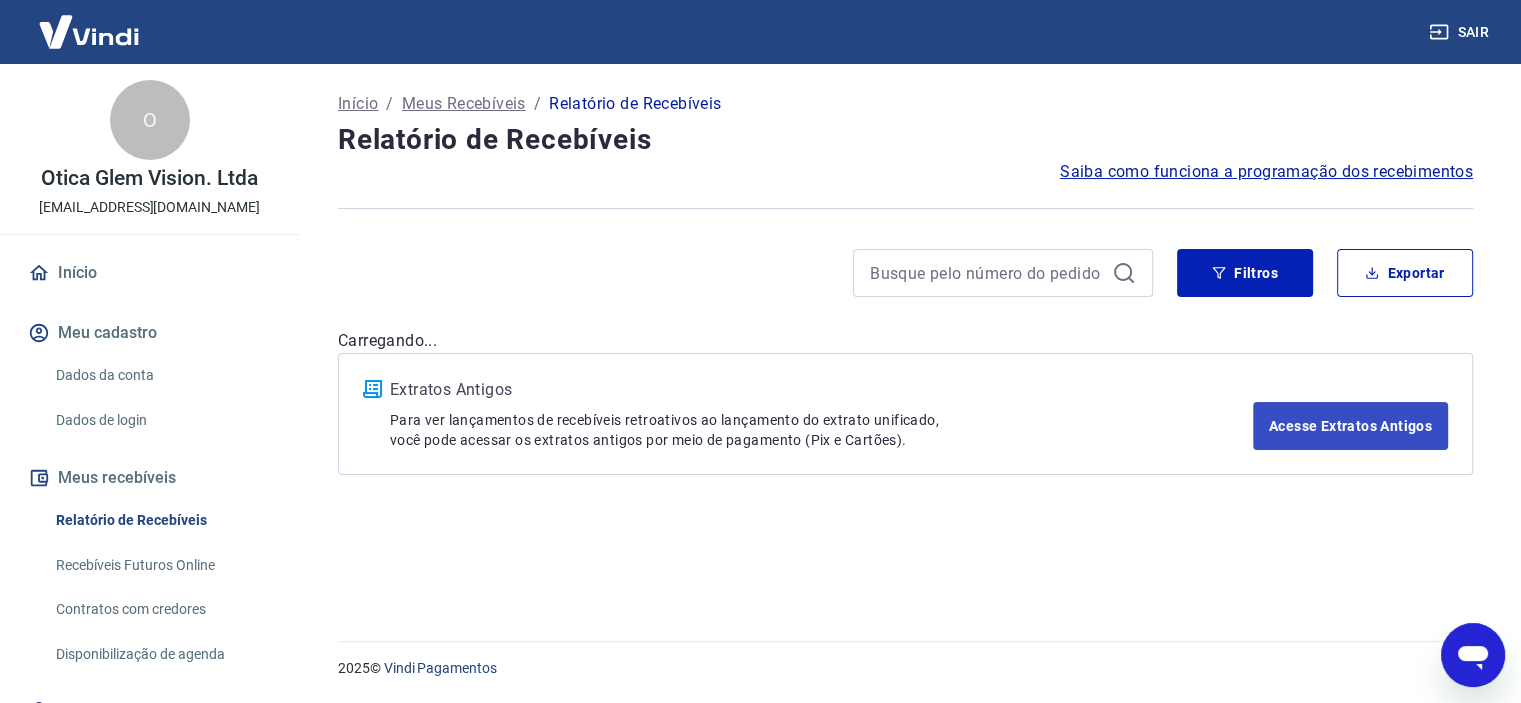 scroll, scrollTop: 0, scrollLeft: 0, axis: both 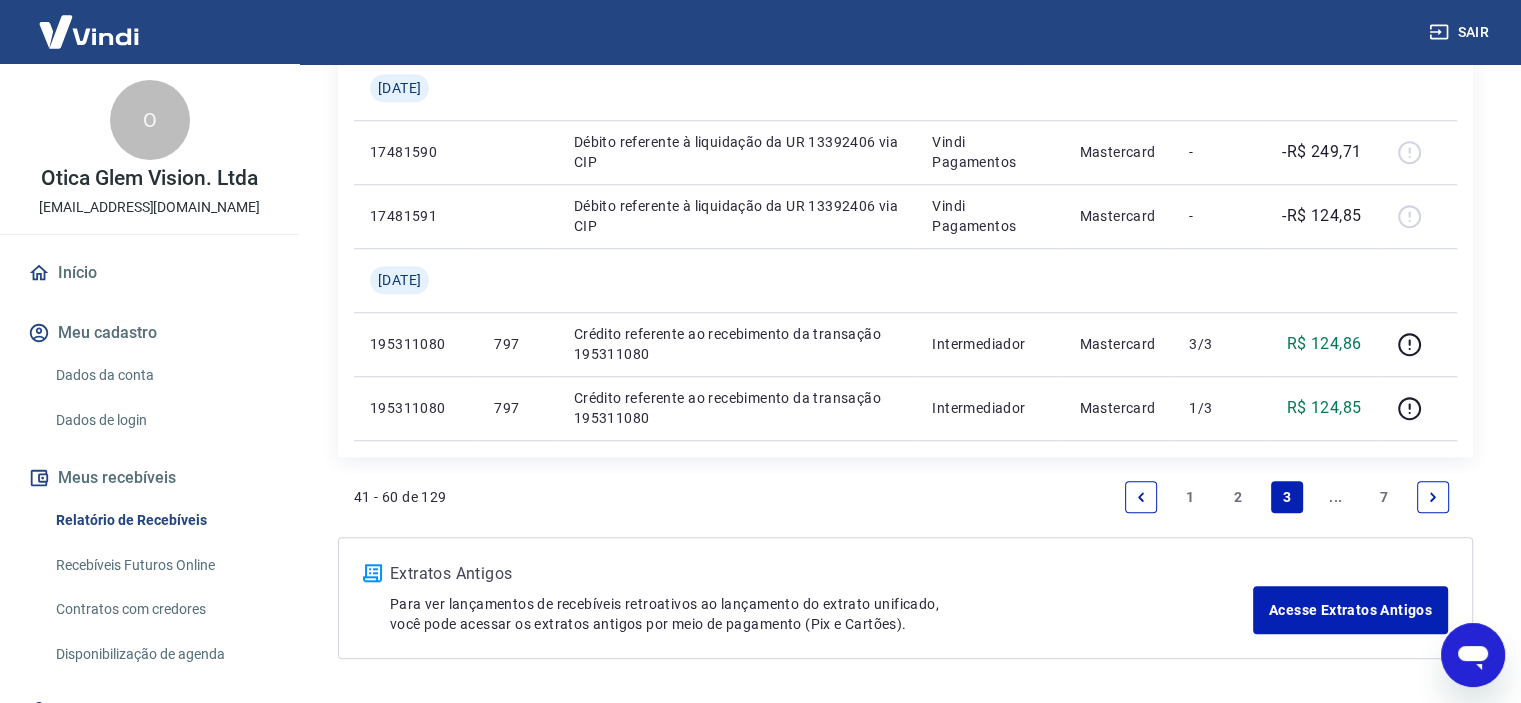 click 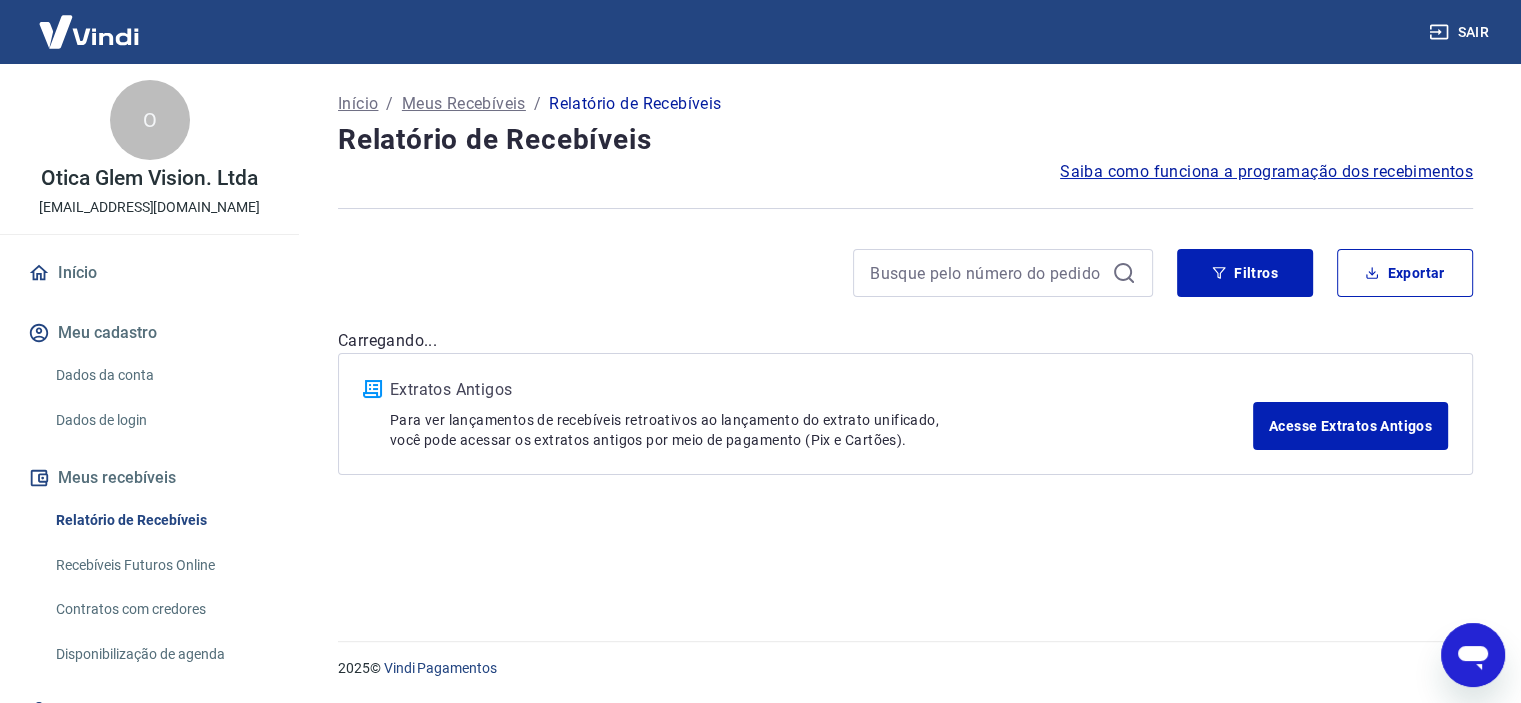 scroll, scrollTop: 0, scrollLeft: 0, axis: both 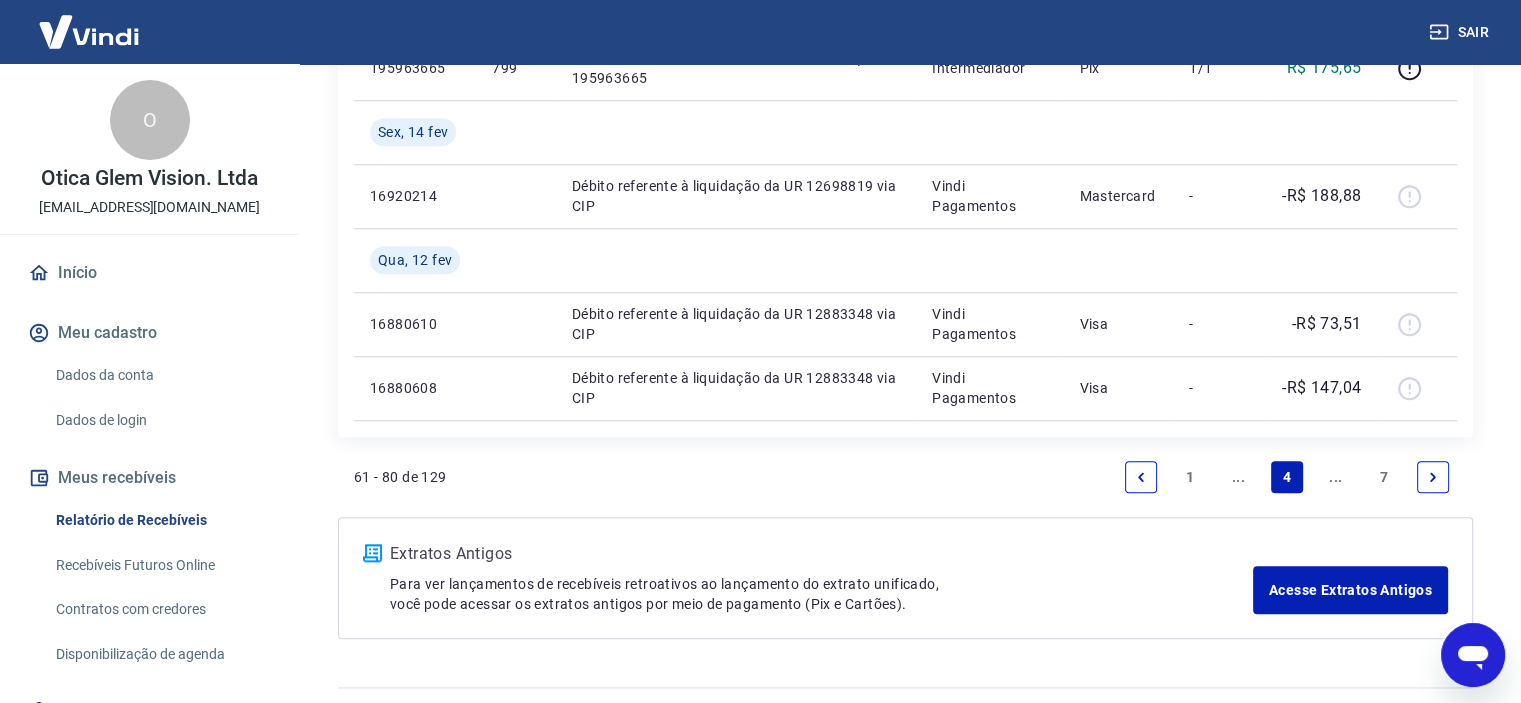 click 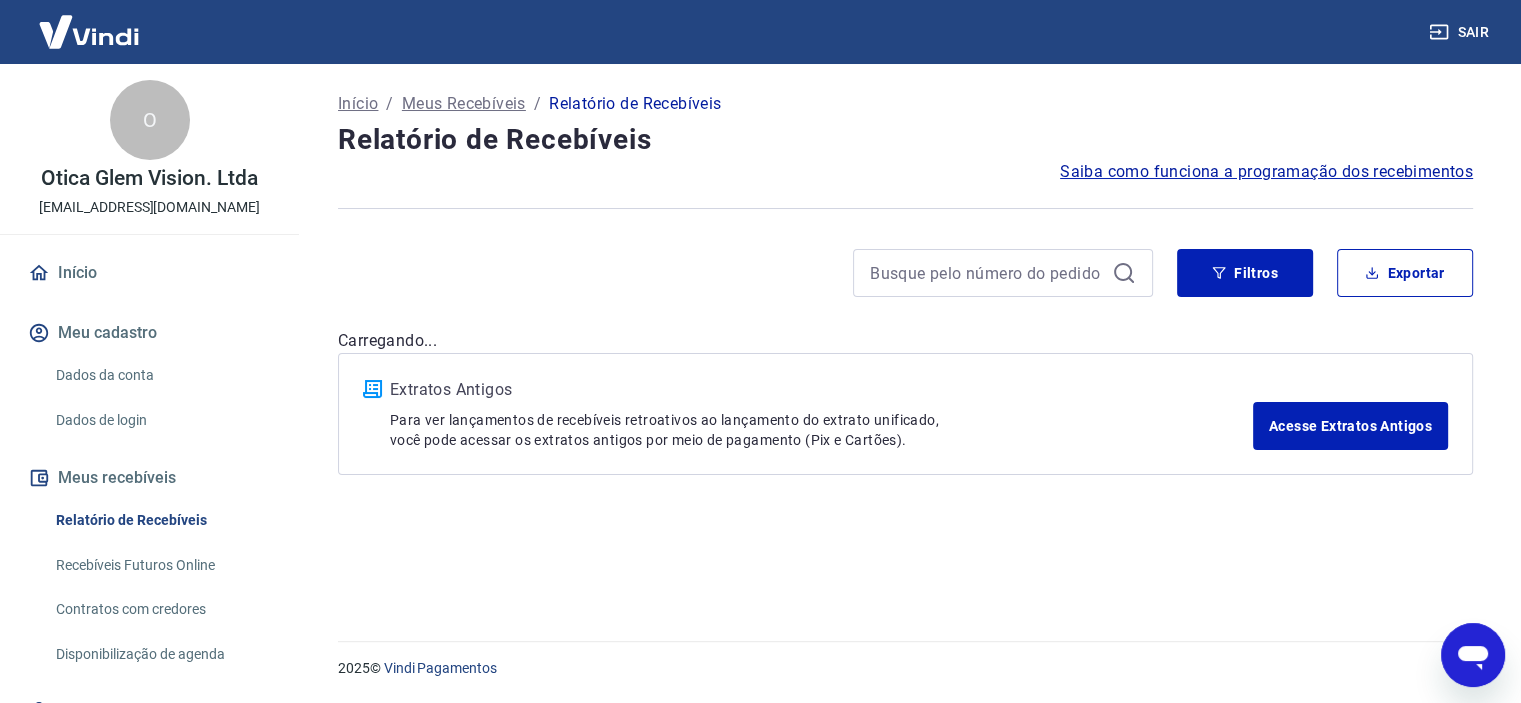 scroll, scrollTop: 0, scrollLeft: 0, axis: both 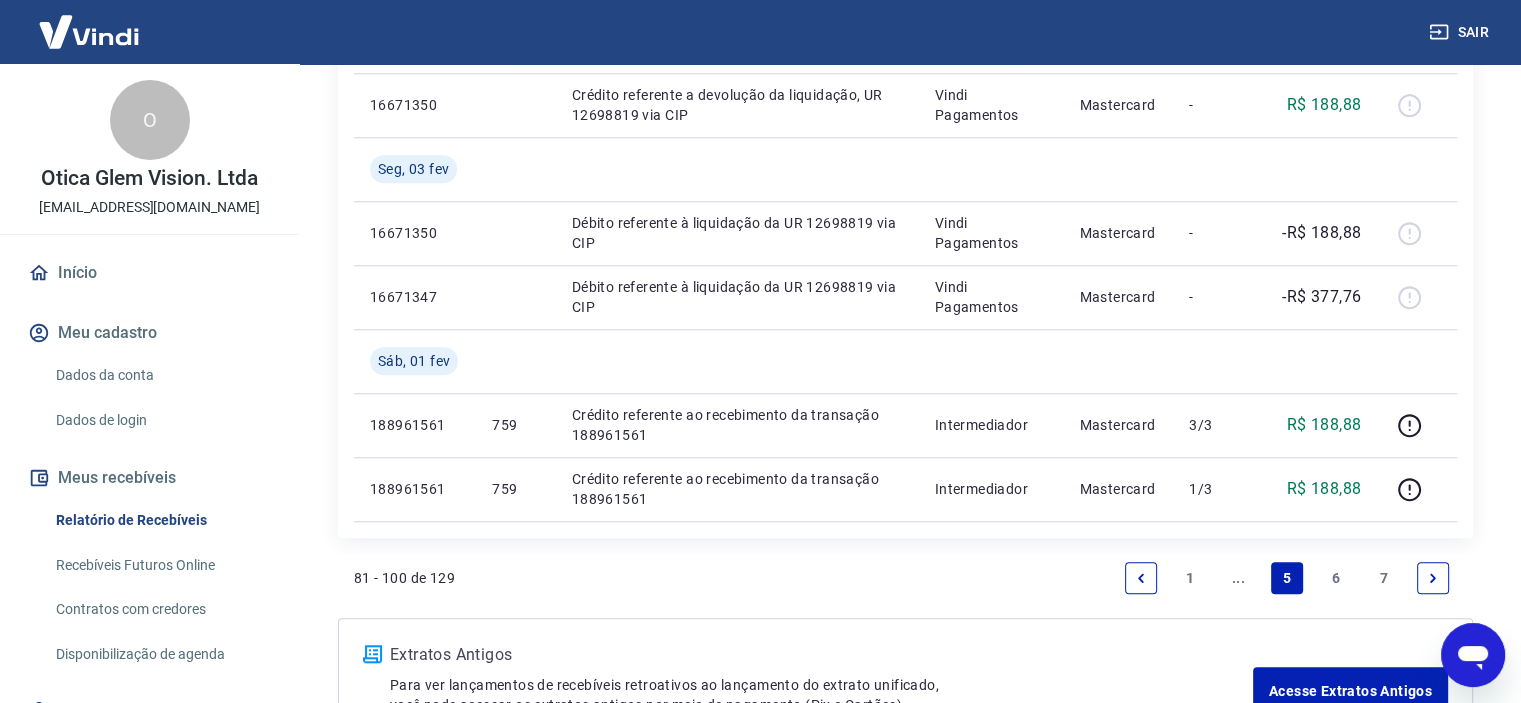 click on "6" at bounding box center [1336, 578] 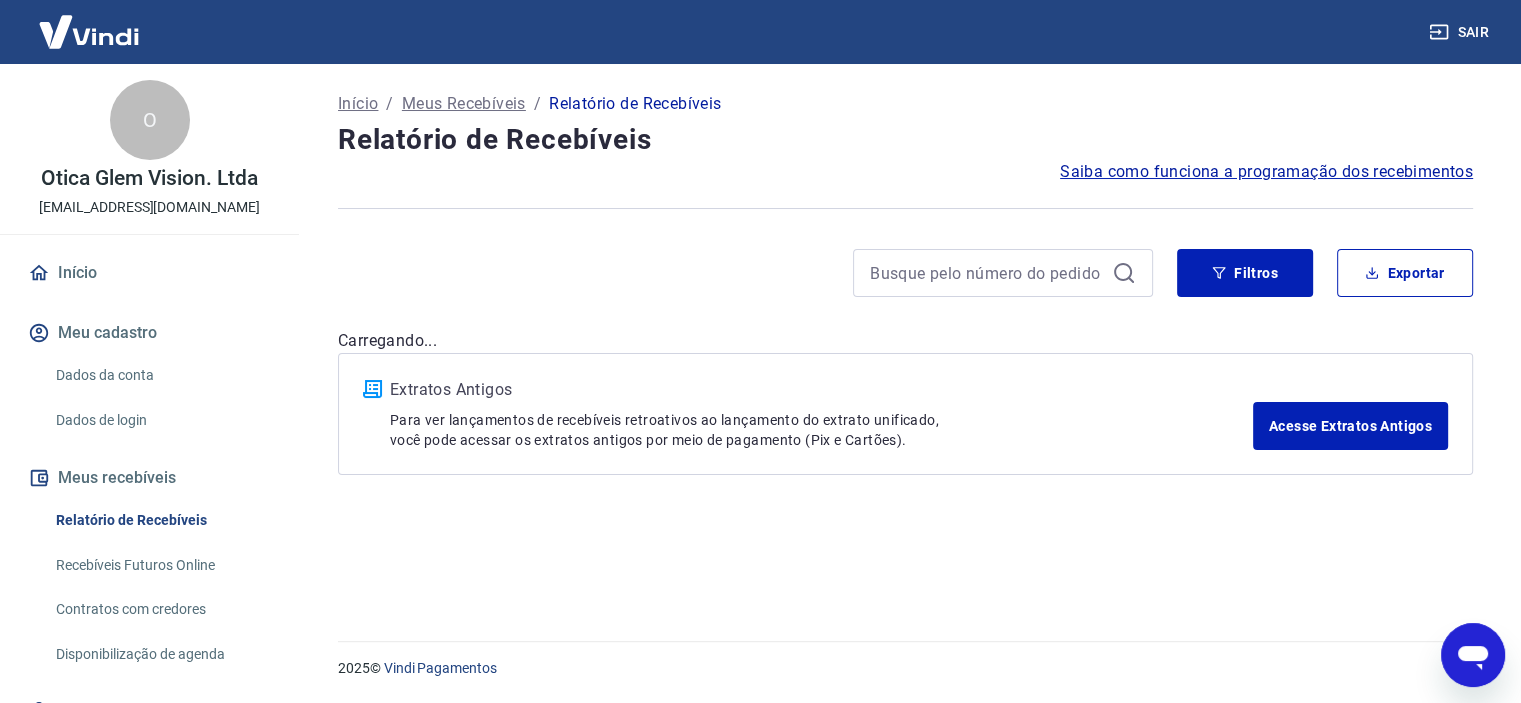 scroll, scrollTop: 0, scrollLeft: 0, axis: both 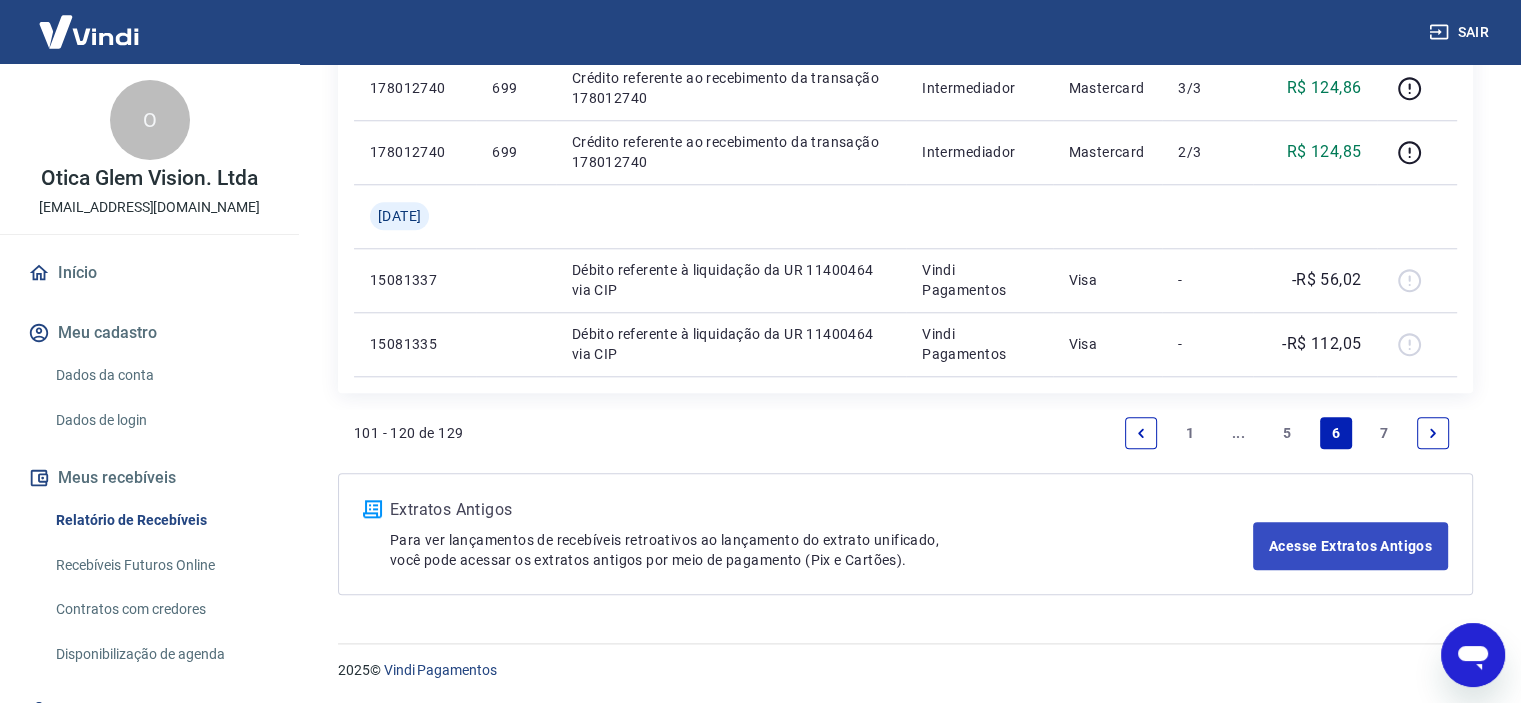 click on "5" at bounding box center (1287, 433) 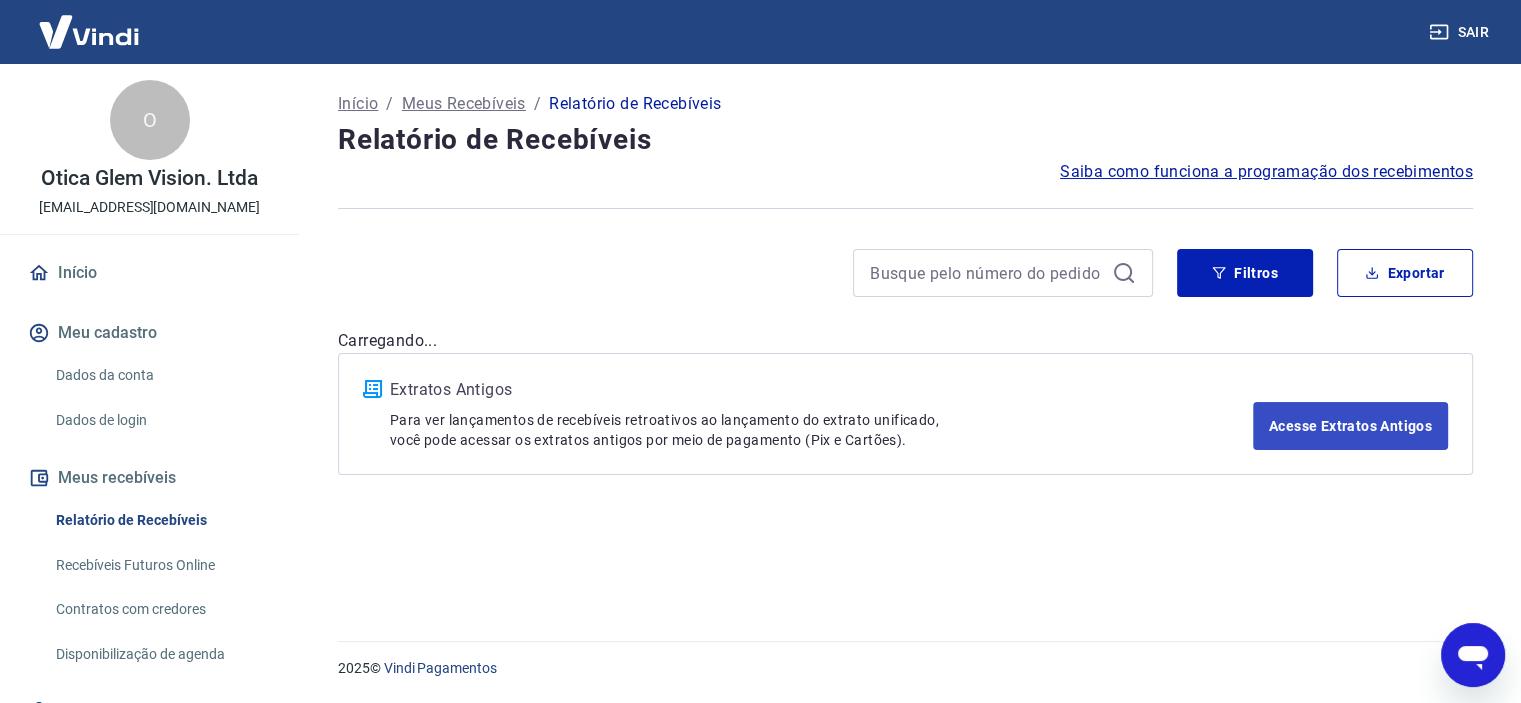 scroll, scrollTop: 0, scrollLeft: 0, axis: both 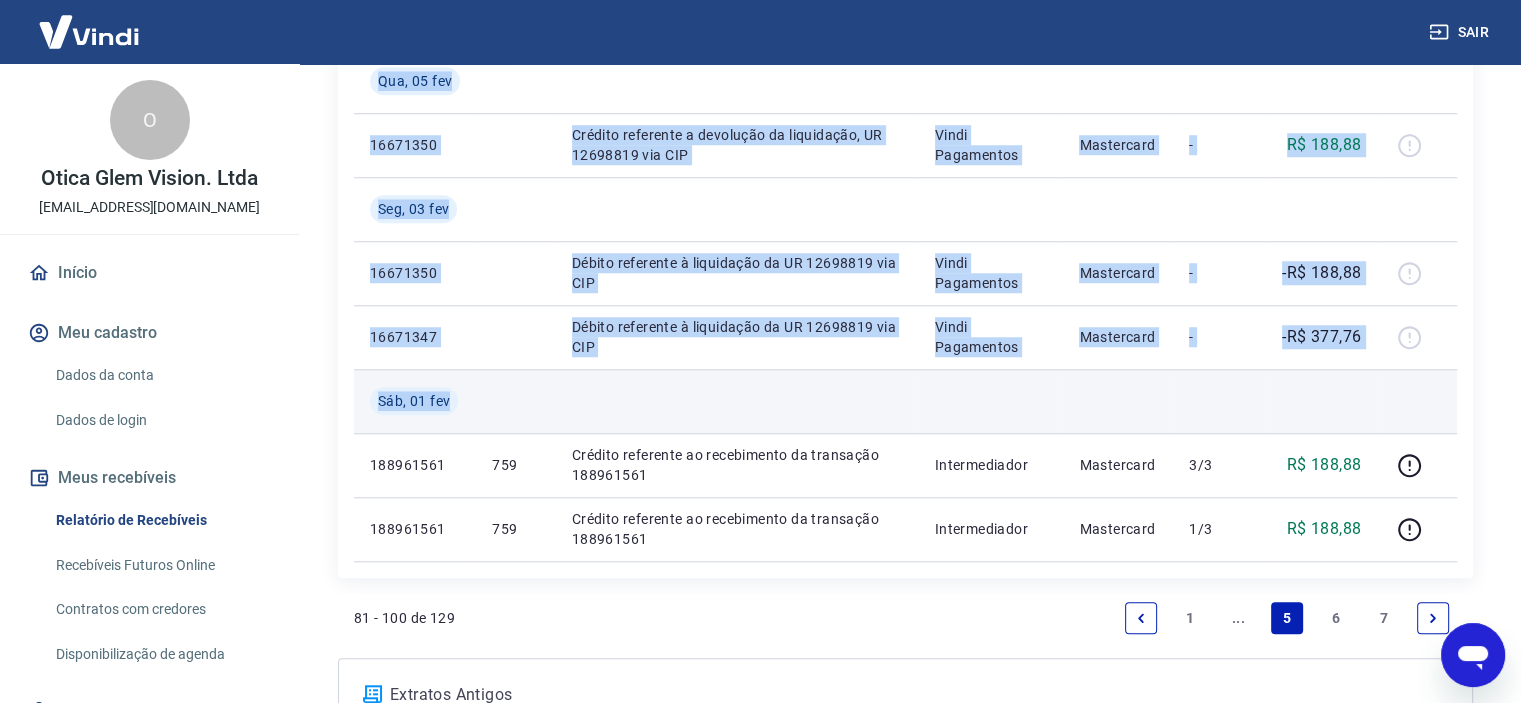 drag, startPoint x: 351, startPoint y: 72, endPoint x: 1252, endPoint y: 388, distance: 954.8073 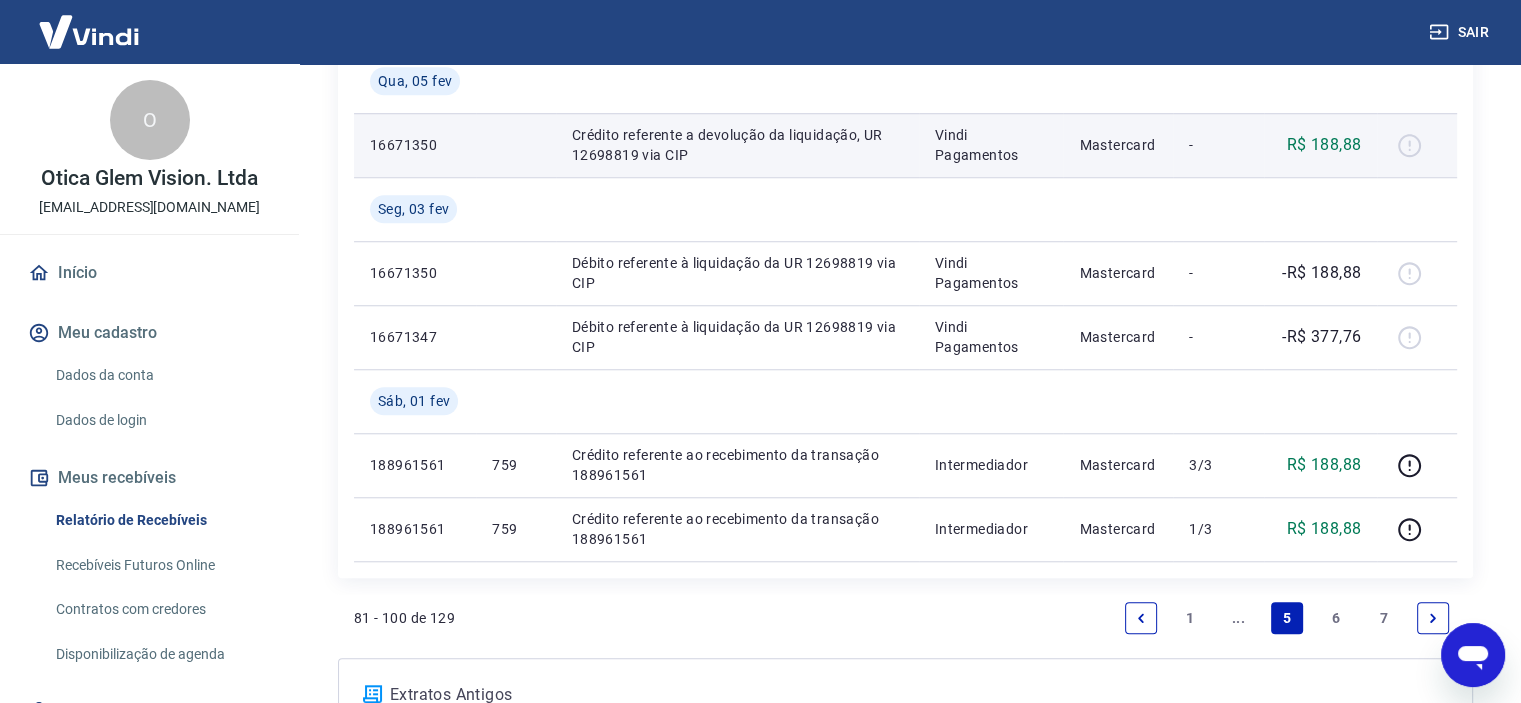 click on "ID Pedido Descrição Origem Pagamento Parcelas Valor Líq. Tarifas Qua, 12 fev 190601274 779 Crédito referente ao recebimento da transação 190601274 Intermediador Visa 1/3 R$ 73,51 190601274 779 Crédito referente ao recebimento da transação 190601274 Intermediador Visa 2/3 R$ 73,51 190601274 779 Crédito referente ao recebimento da transação 190601274 Intermediador Visa 3/3 R$ 73,53 Ter, 11 fev 16858032 Débito referente à liquidação da UR 12864428 via CIP Vindi Pagamentos Mastercard - -R$ 78,31 16858031 Débito referente à liquidação da UR 12864428 via CIP Vindi Pagamentos Mastercard - -R$ 156,64 190365708 777 Crédito referente ao recebimento da transação 190365708 Intermediador Mastercard 3/3 R$ 78,33 190365708 777 Crédito referente ao recebimento da transação 190365708 Intermediador Mastercard 2/3 R$ 78,31 190365708 777 Crédito referente ao recebimento da transação 190365708 Intermediador Mastercard 1/3 R$ 78,31 Seg, 10 fev 16811112 Vindi Pagamentos Mastercard - -R$ 233,70" at bounding box center (905, -367) 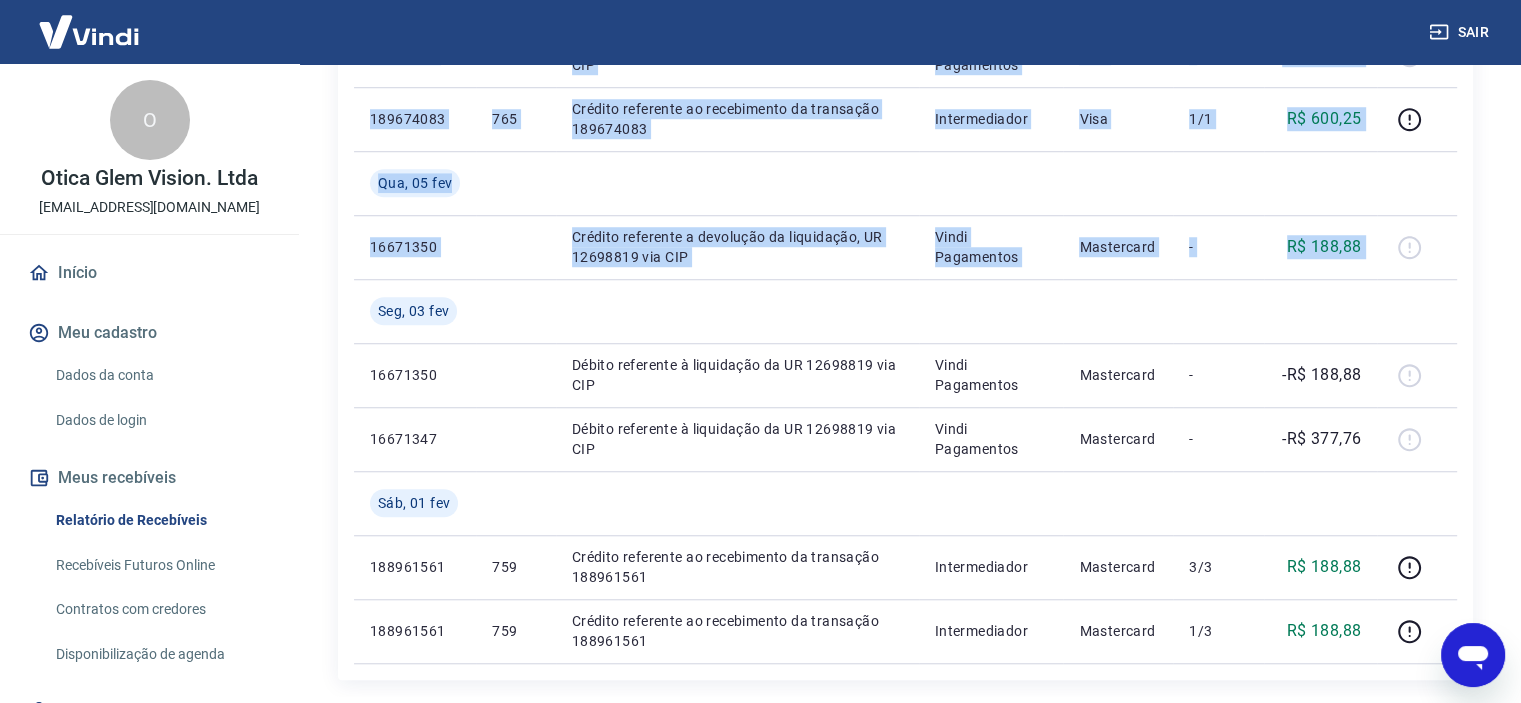 scroll, scrollTop: 1544, scrollLeft: 0, axis: vertical 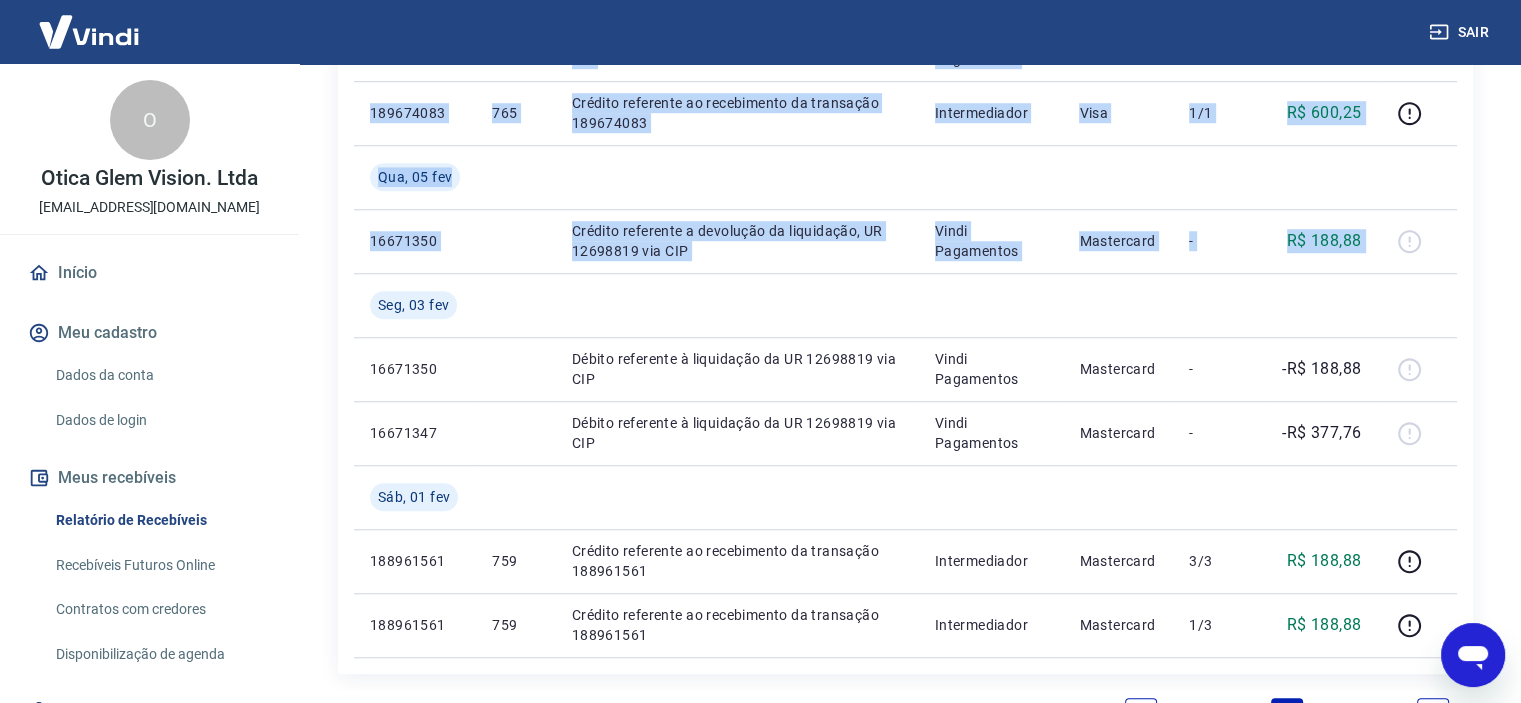 click on "Início / Meus Recebíveis / Relatório de Recebíveis Relatório de Recebíveis Saiba como funciona a programação dos recebimentos Saiba como funciona a programação dos recebimentos Filtros Exportar ID Pedido Descrição Origem Pagamento Parcelas Valor Líq. Tarifas Qua, 12 fev 190601274 779 Crédito referente ao recebimento da transação 190601274 Intermediador Visa 1/3 R$ 73,51 190601274 779 Crédito referente ao recebimento da transação 190601274 Intermediador Visa 2/3 R$ 73,51 190601274 779 Crédito referente ao recebimento da transação 190601274 Intermediador Visa 3/3 R$ 73,53 Ter, 11 fev 16858032 Débito referente à liquidação da UR 12864428 via CIP Vindi Pagamentos Mastercard - -R$ 78,31 16858031 Débito referente à liquidação da UR 12864428 via CIP Vindi Pagamentos Mastercard - -R$ 156,64 190365708 777 Crédito referente ao recebimento da transação 190365708 Intermediador Mastercard 3/3 R$ 78,33 190365708 777 Crédito referente ao recebimento da transação 190365708 Mastercard" at bounding box center [905, -290] 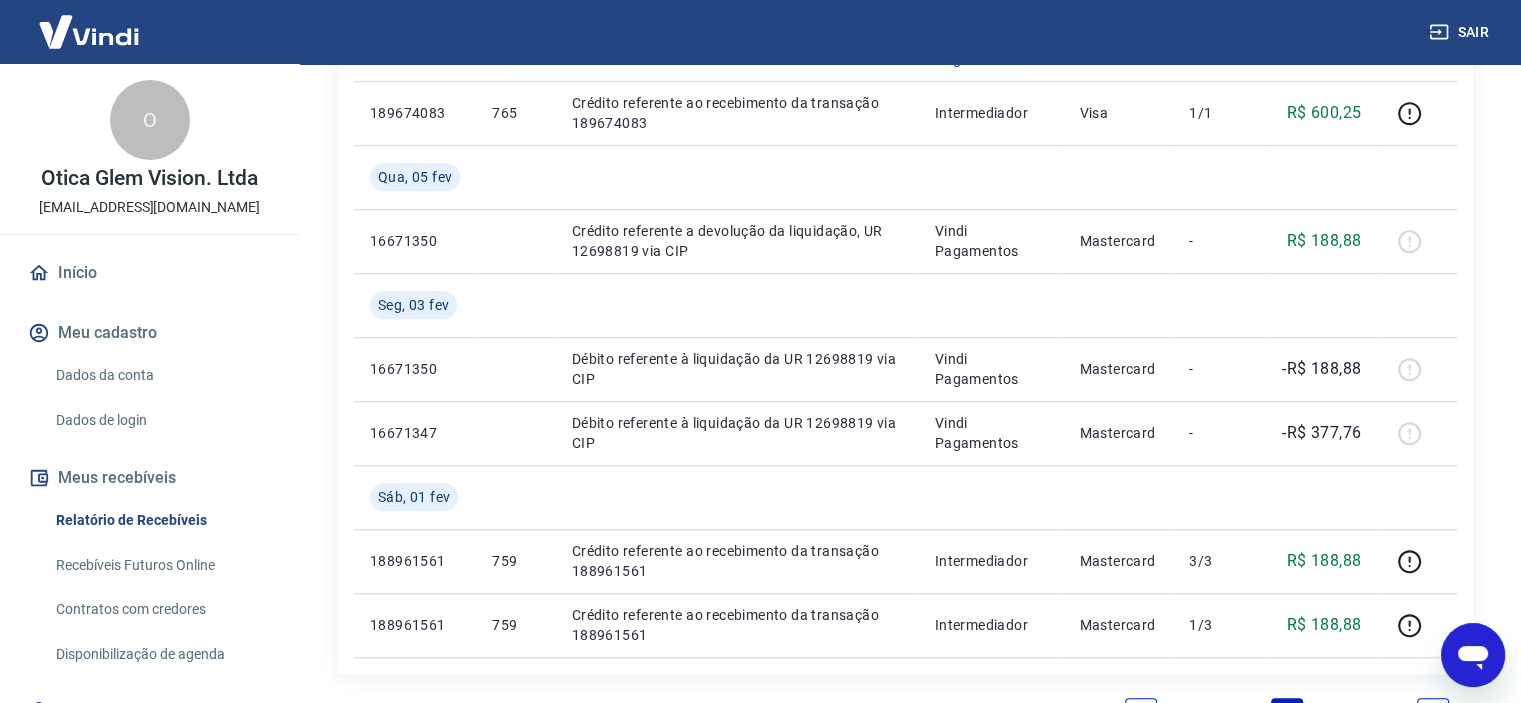 click 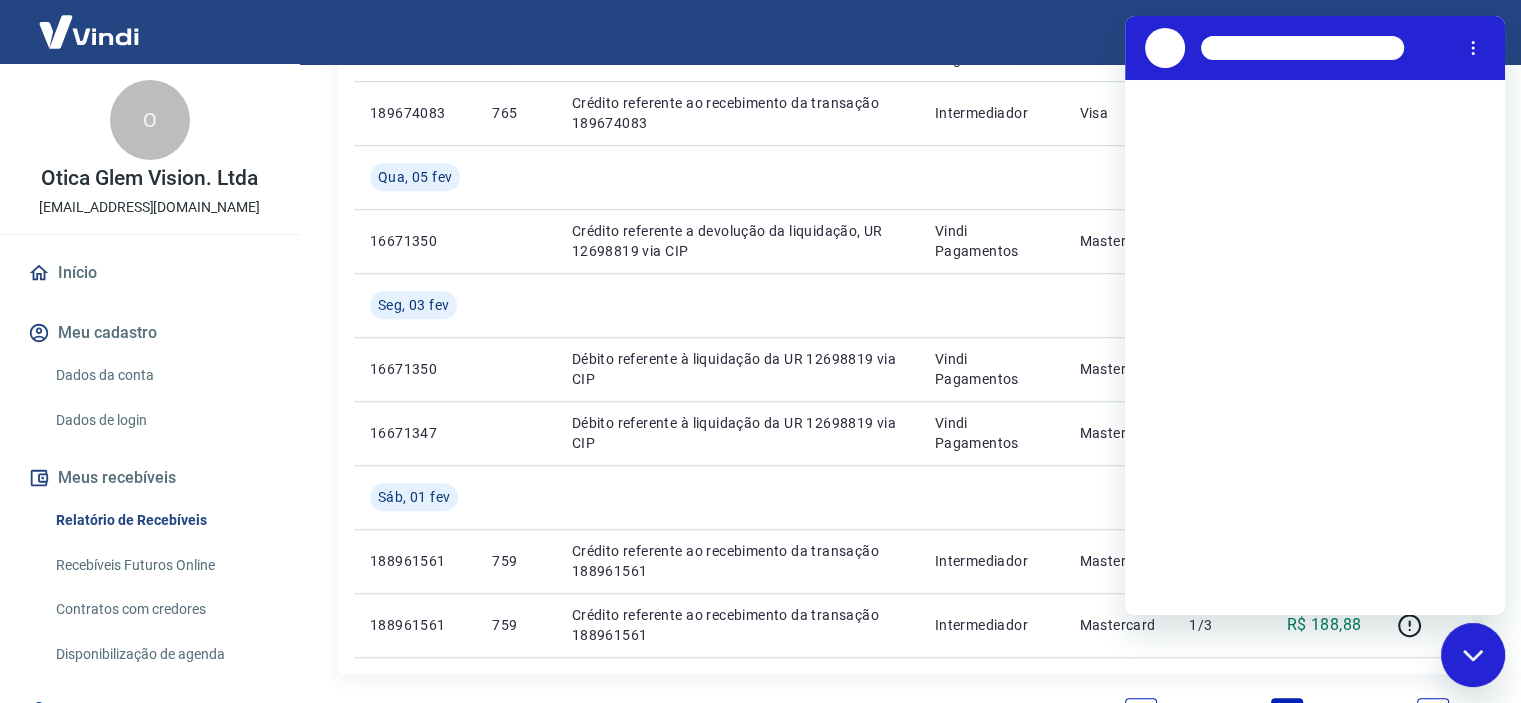 scroll, scrollTop: 0, scrollLeft: 0, axis: both 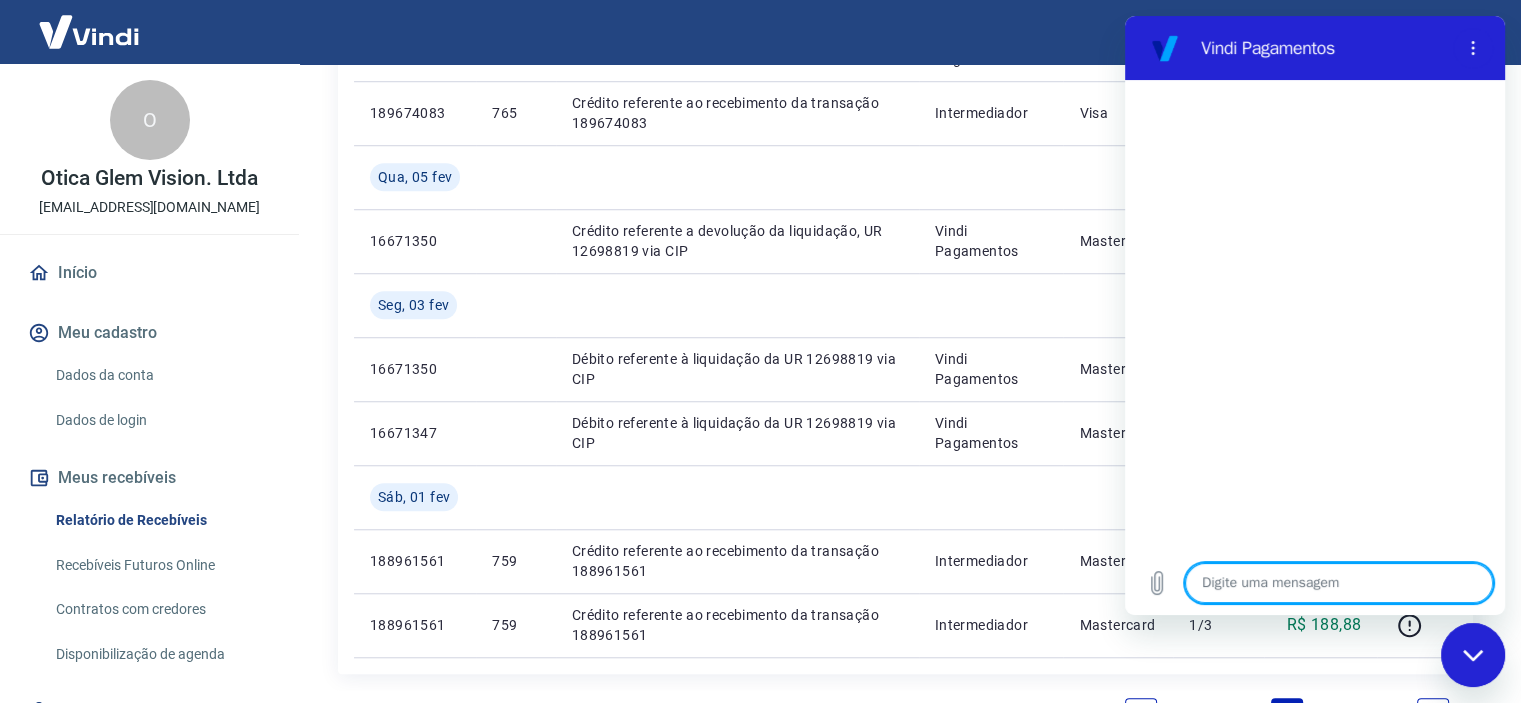 click at bounding box center (1339, 583) 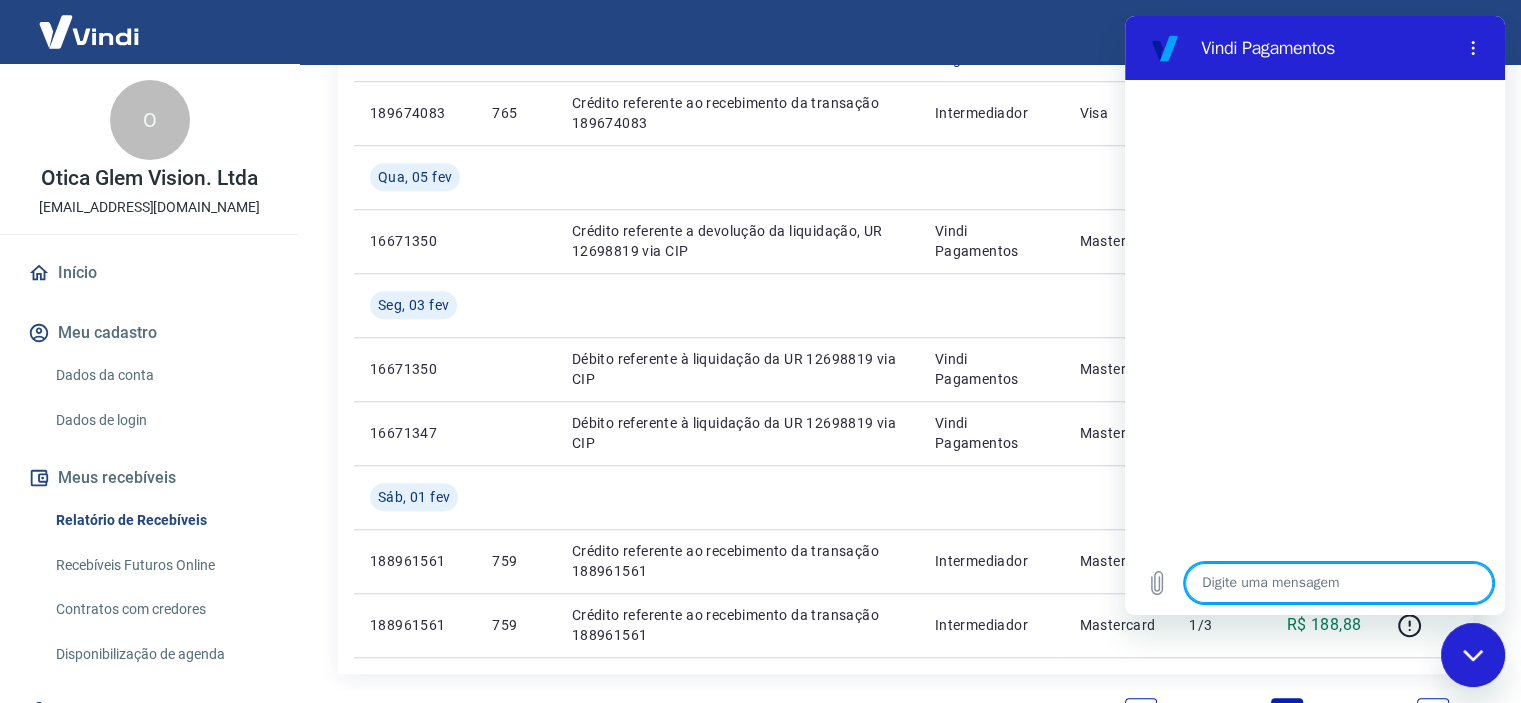 type on "r" 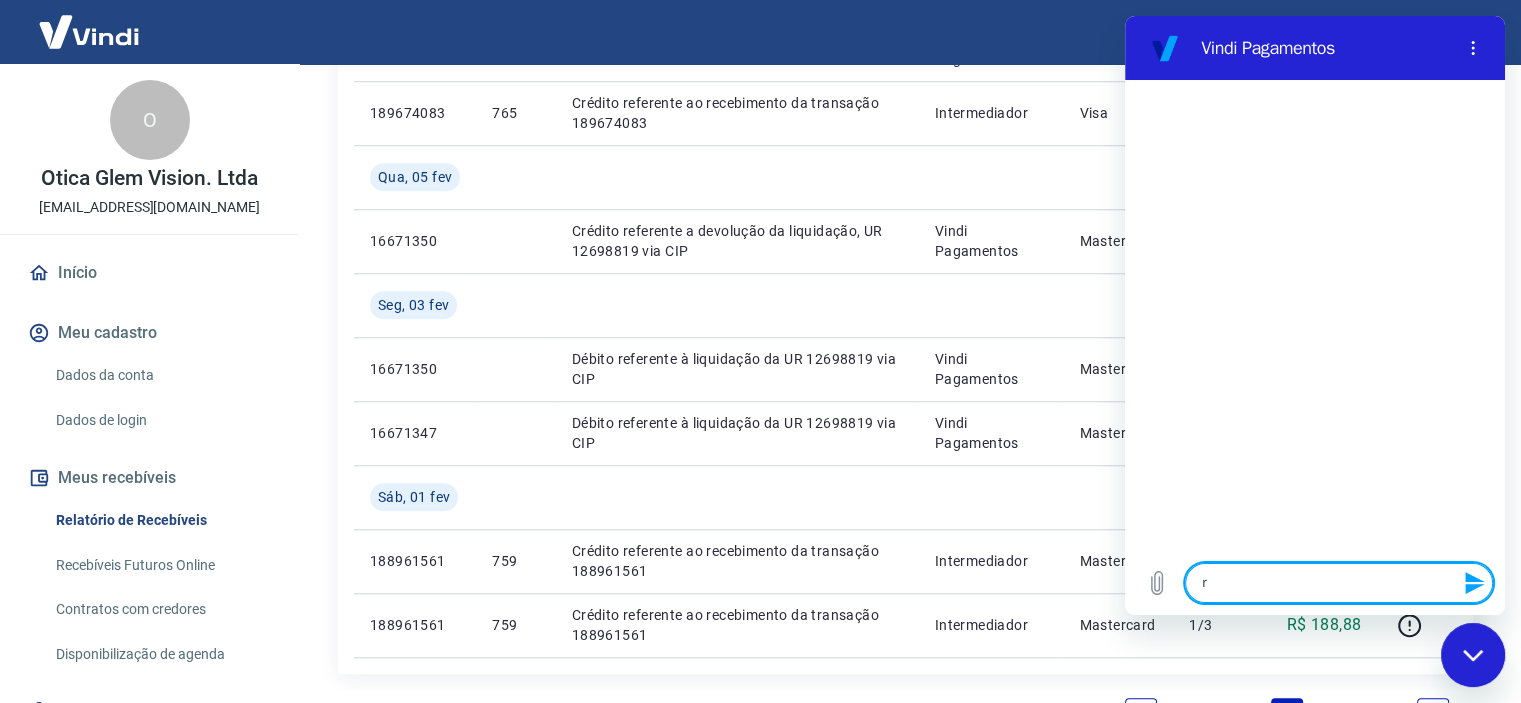type on "rf" 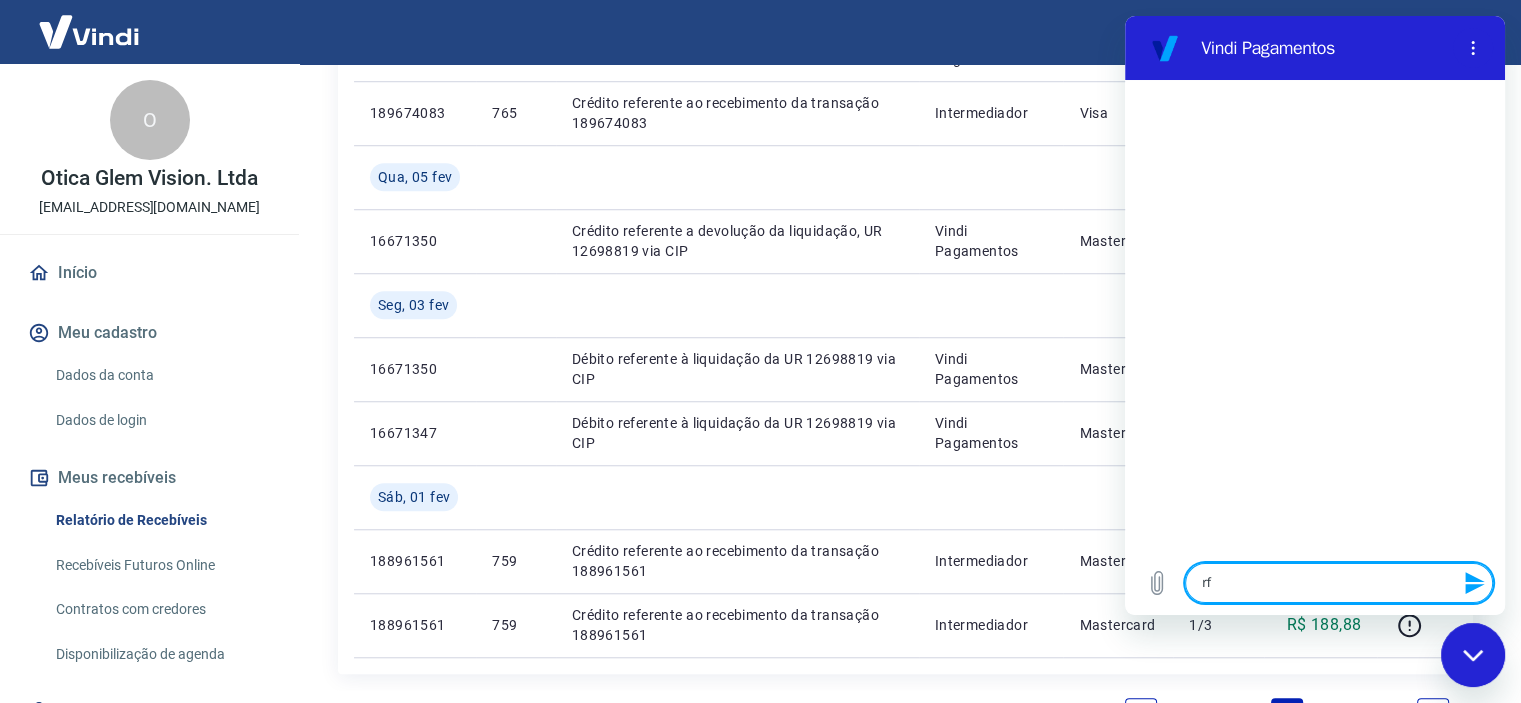 type on "rf" 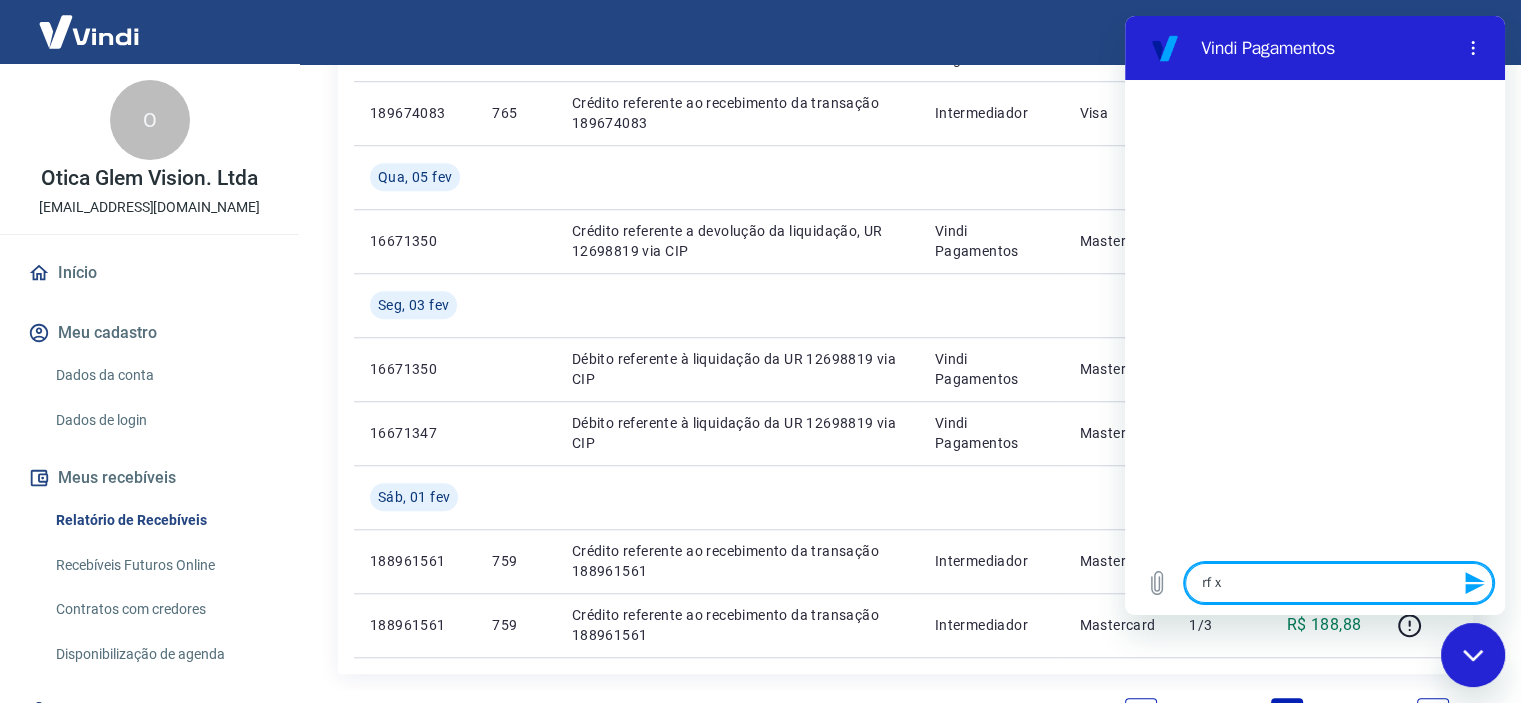 type on "rf xt" 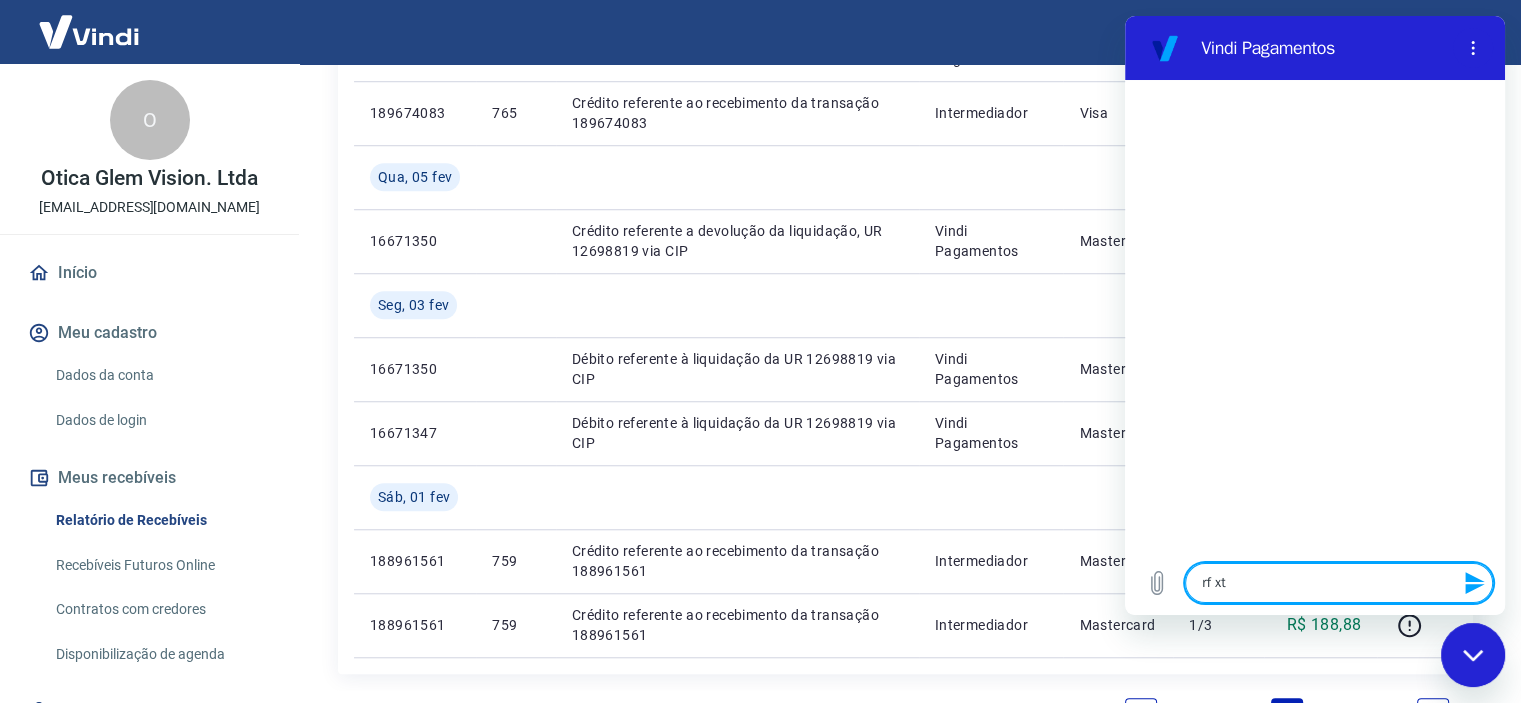type on "rf xtr" 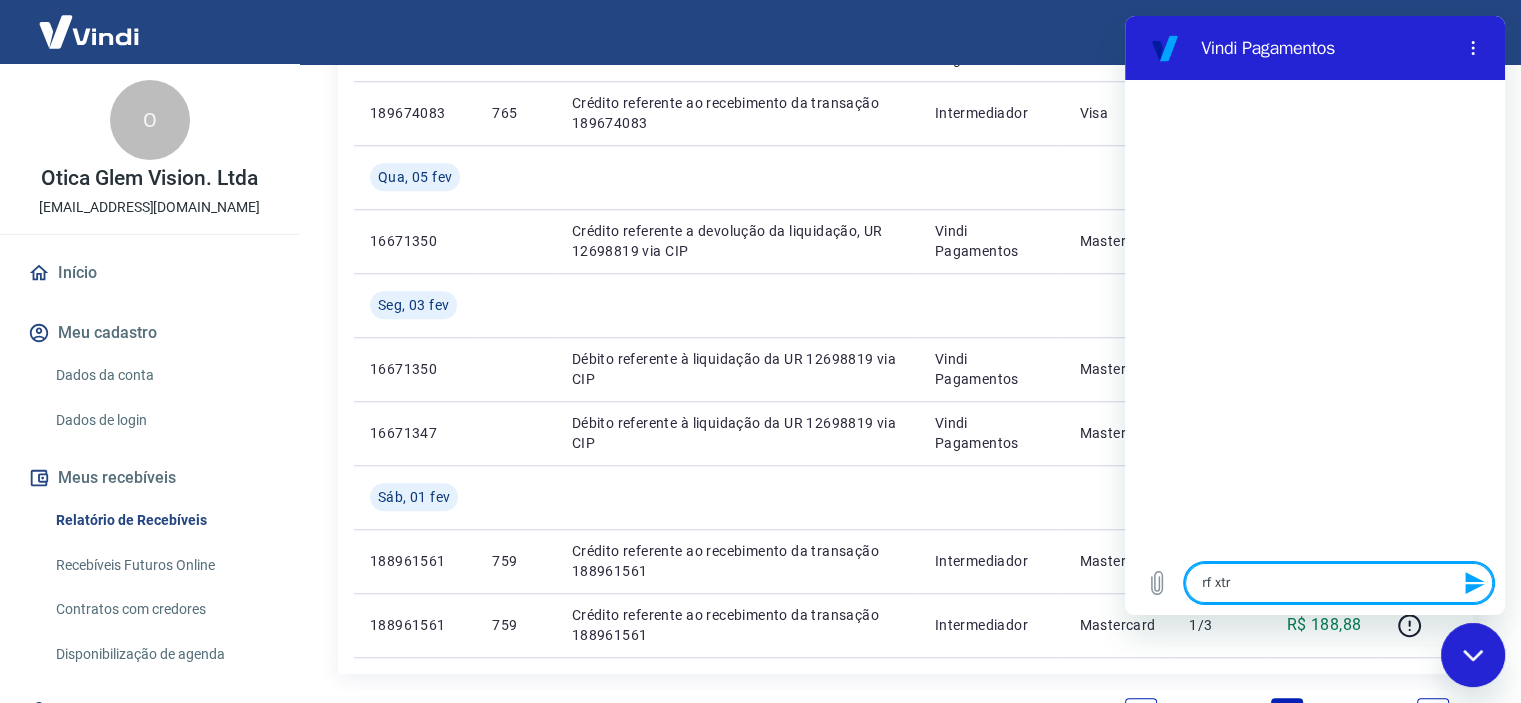 type on "rf xtra" 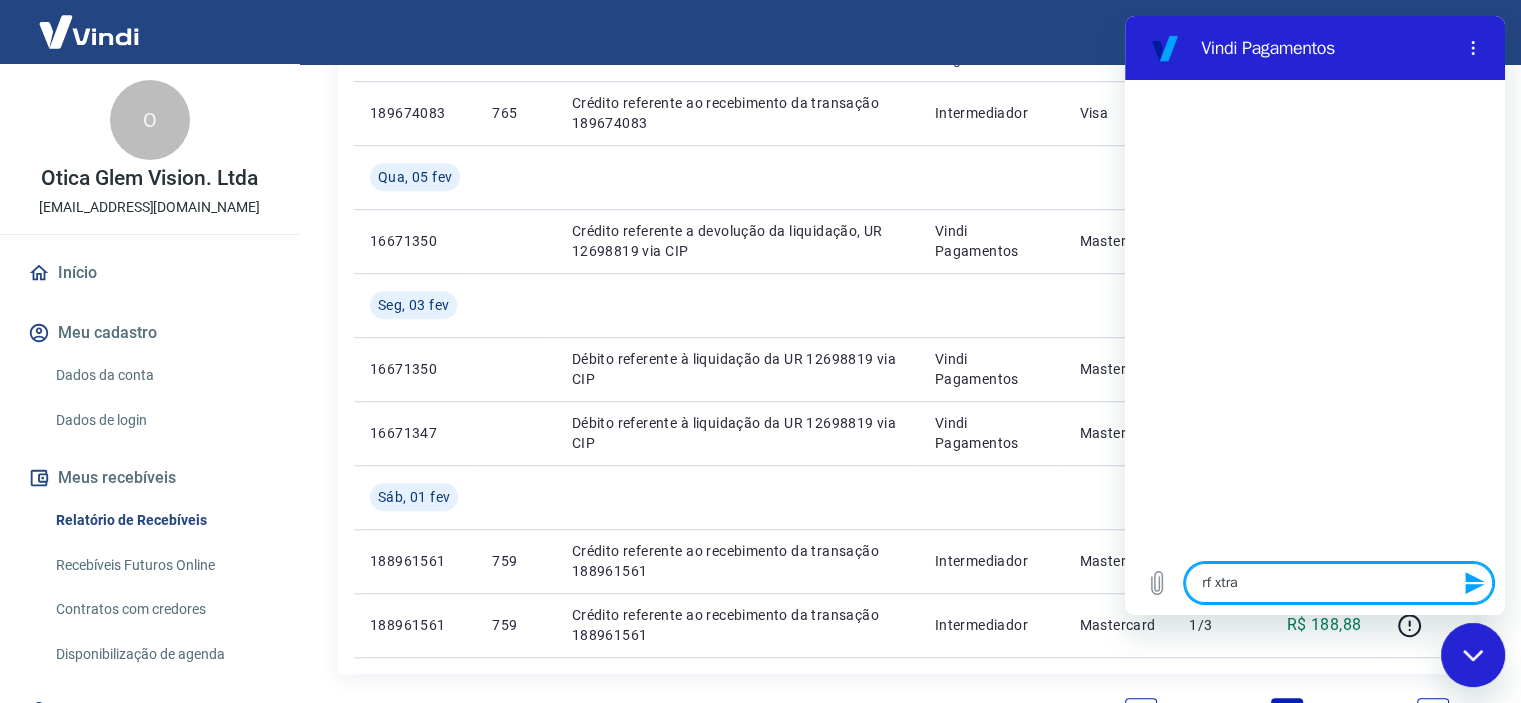 type on "rf xtrat" 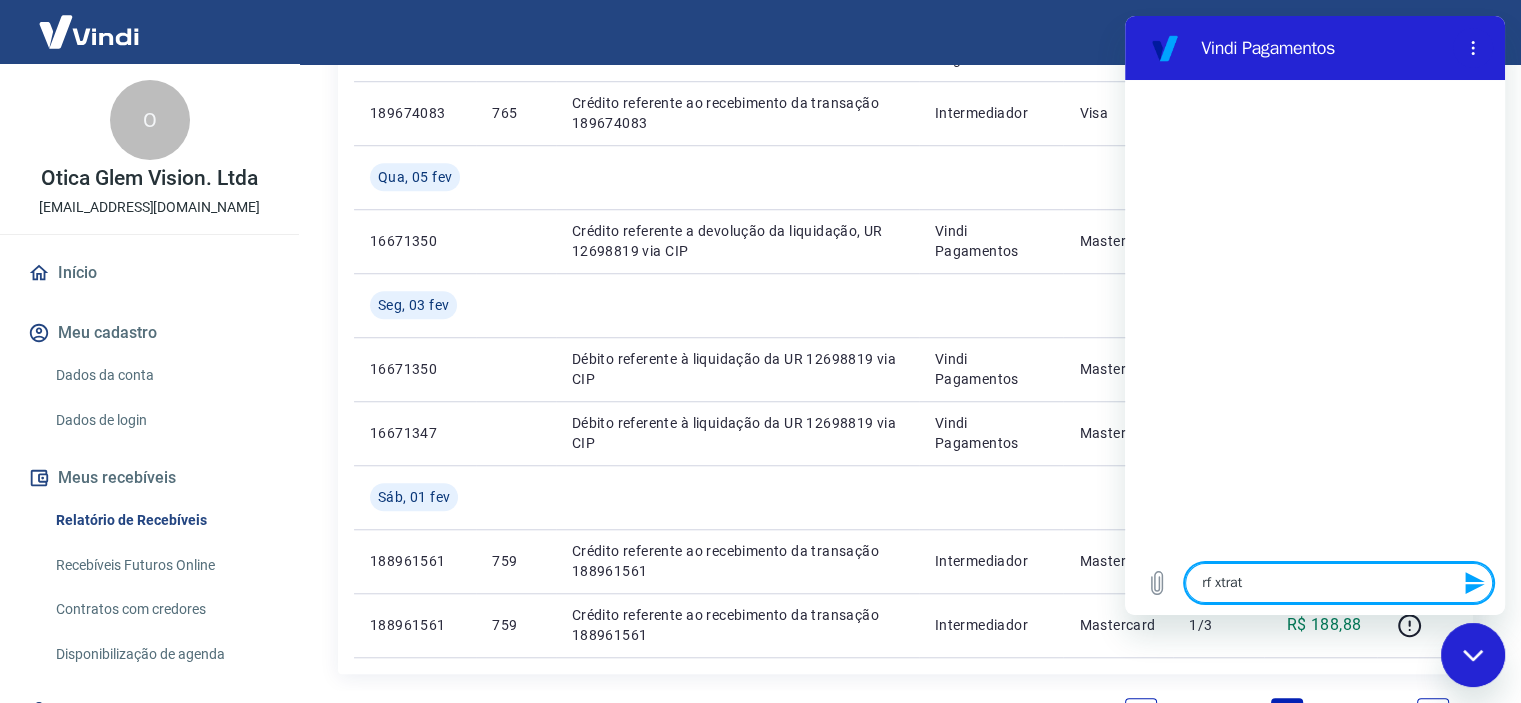 type on "rf xtrato" 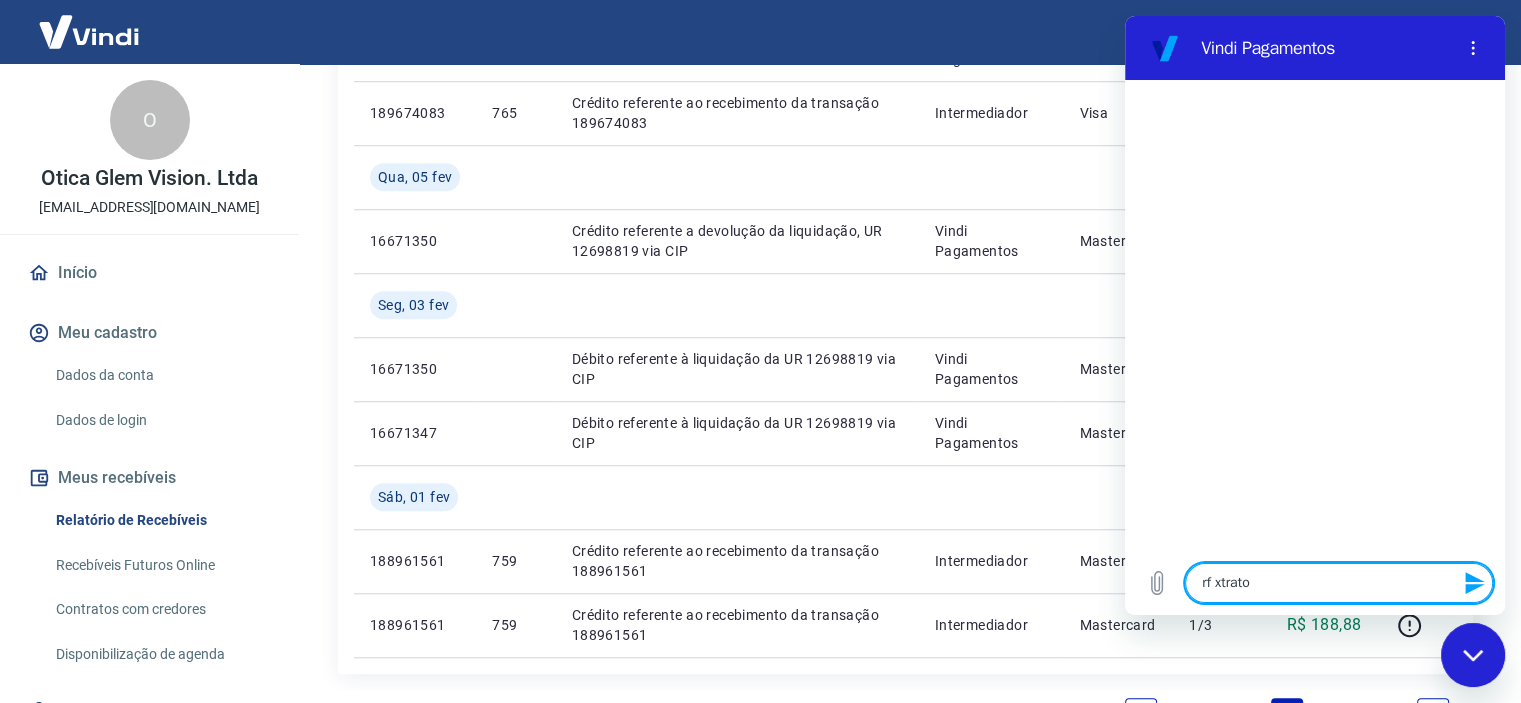 type 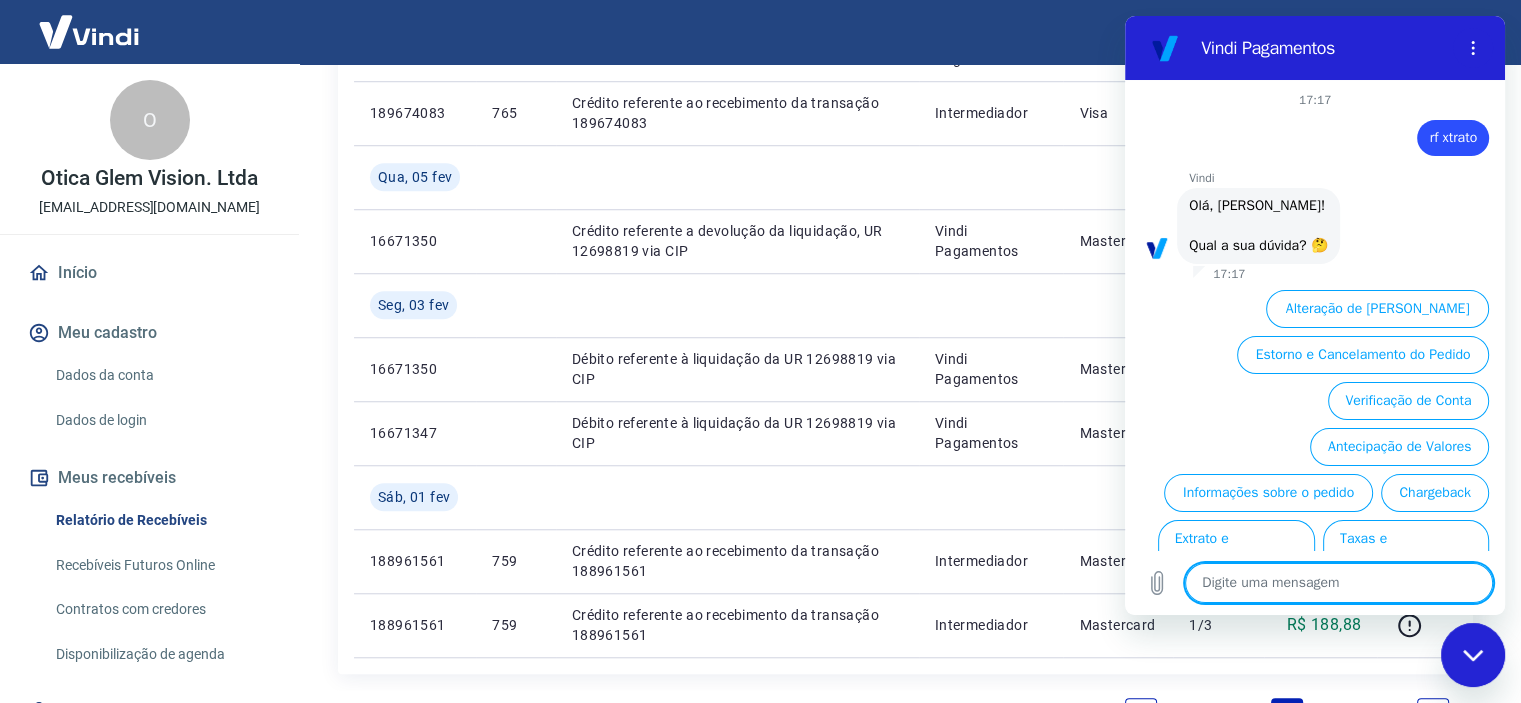 scroll, scrollTop: 98, scrollLeft: 0, axis: vertical 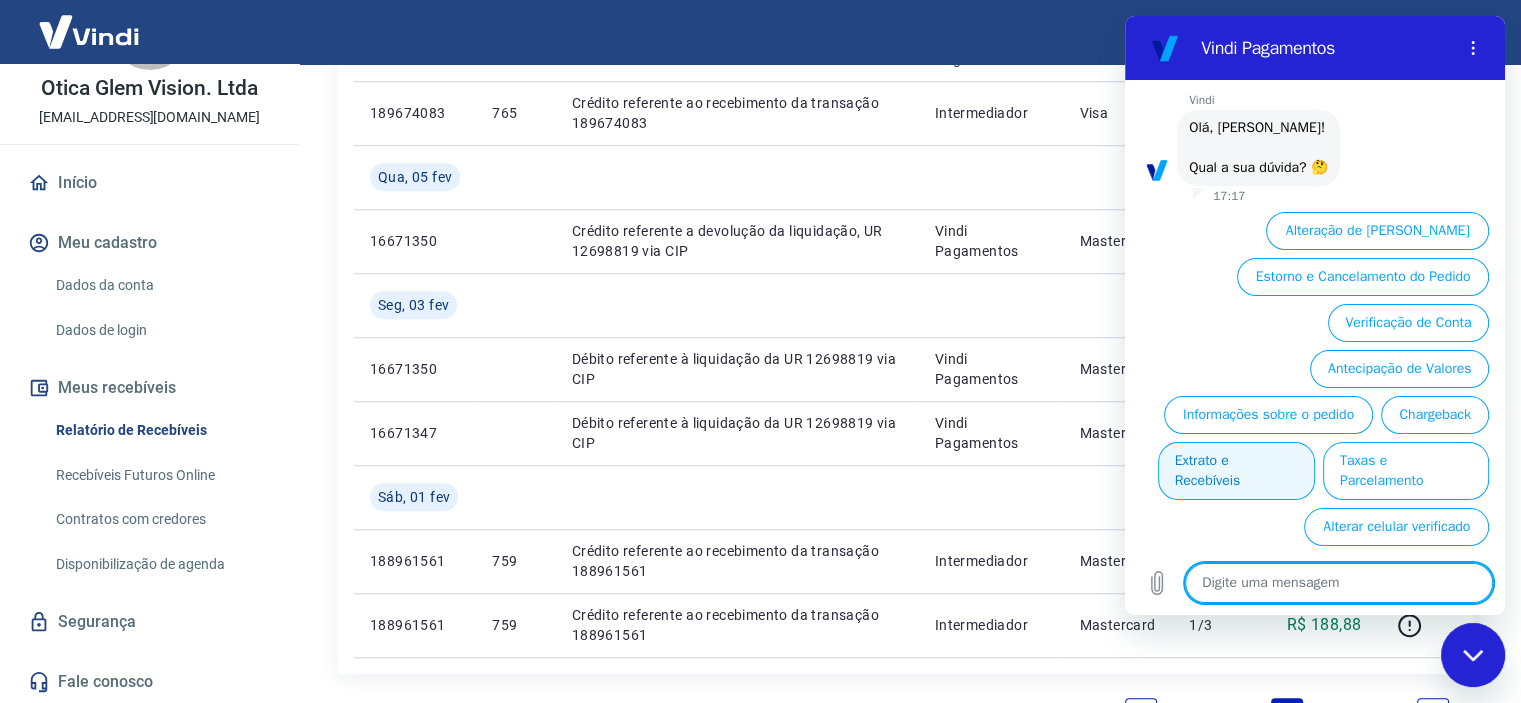 click on "Extrato e Recebíveis" at bounding box center [1236, 471] 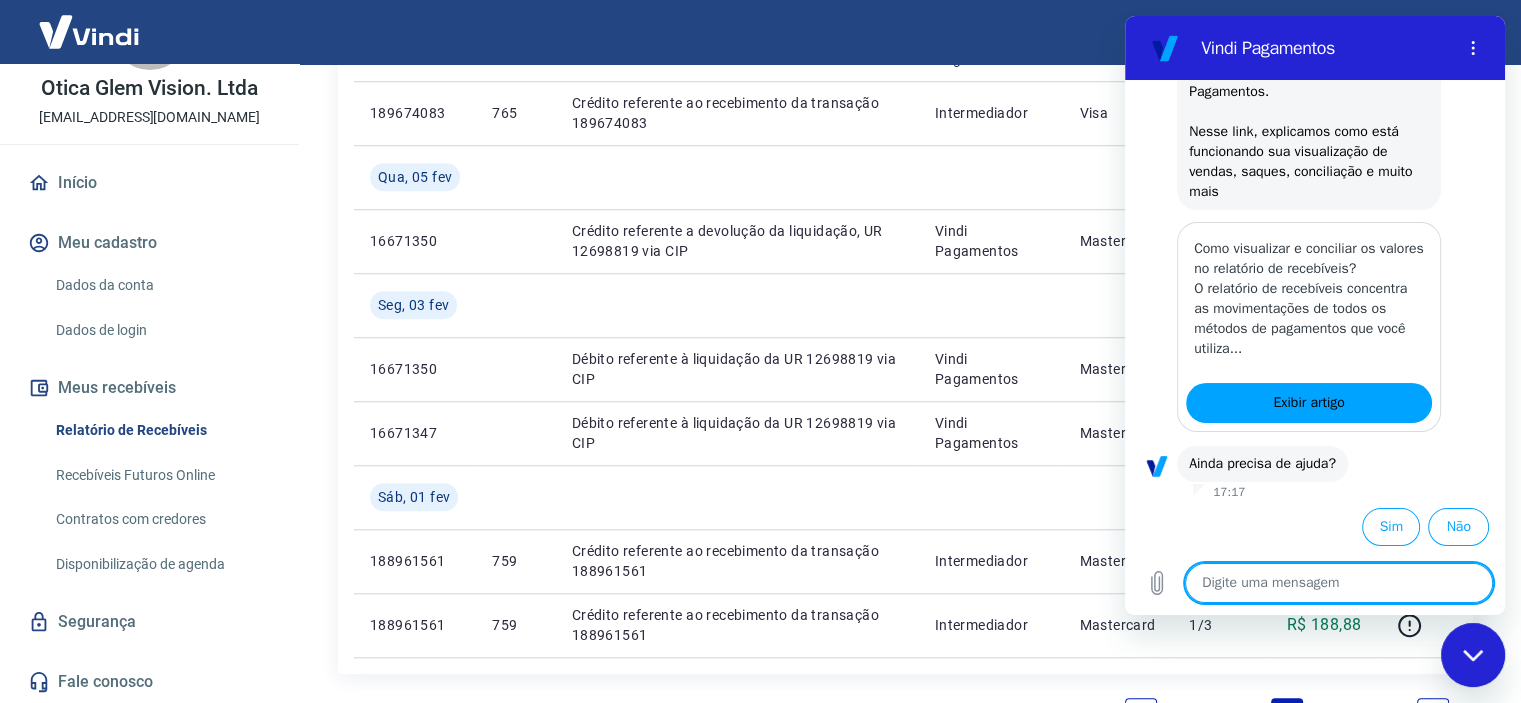 scroll, scrollTop: 324, scrollLeft: 0, axis: vertical 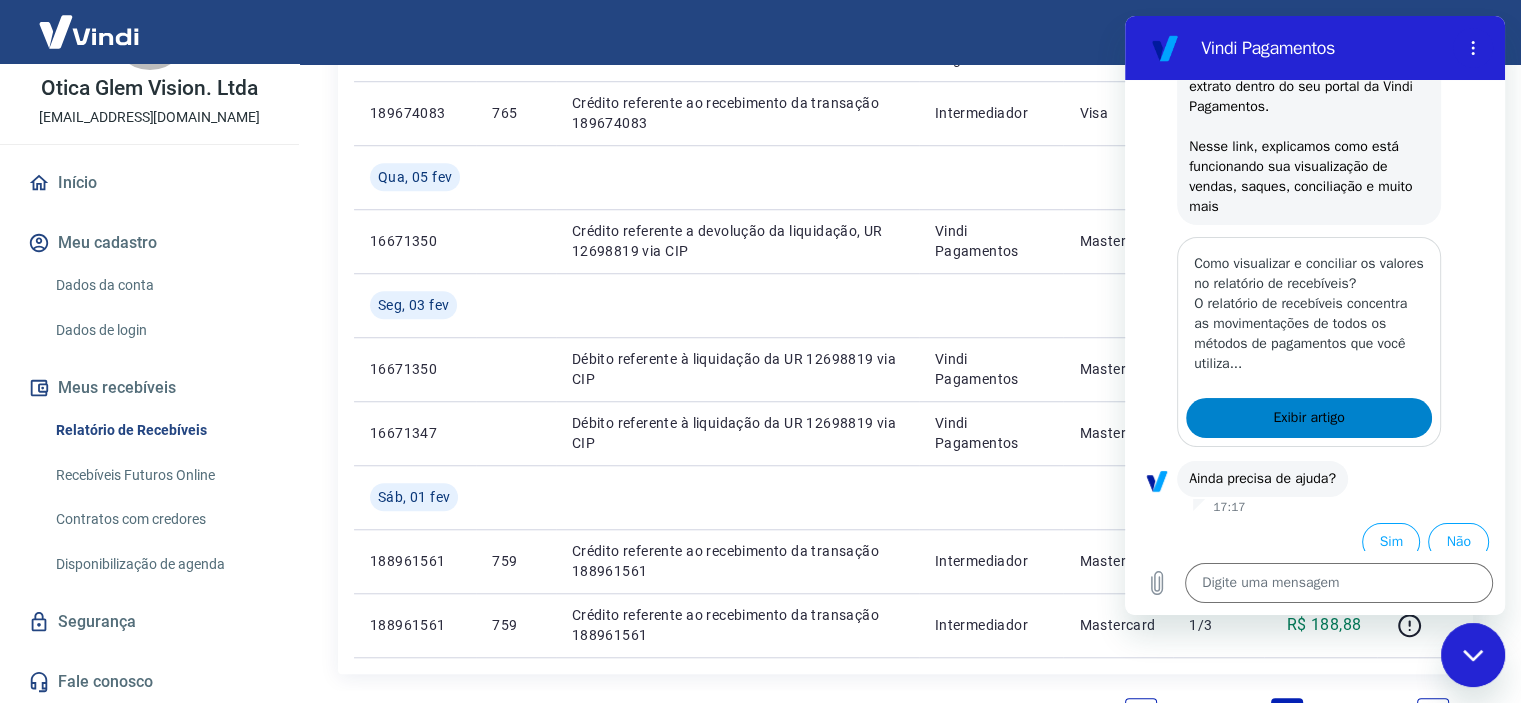 click on "Exibir artigo" at bounding box center [1308, 418] 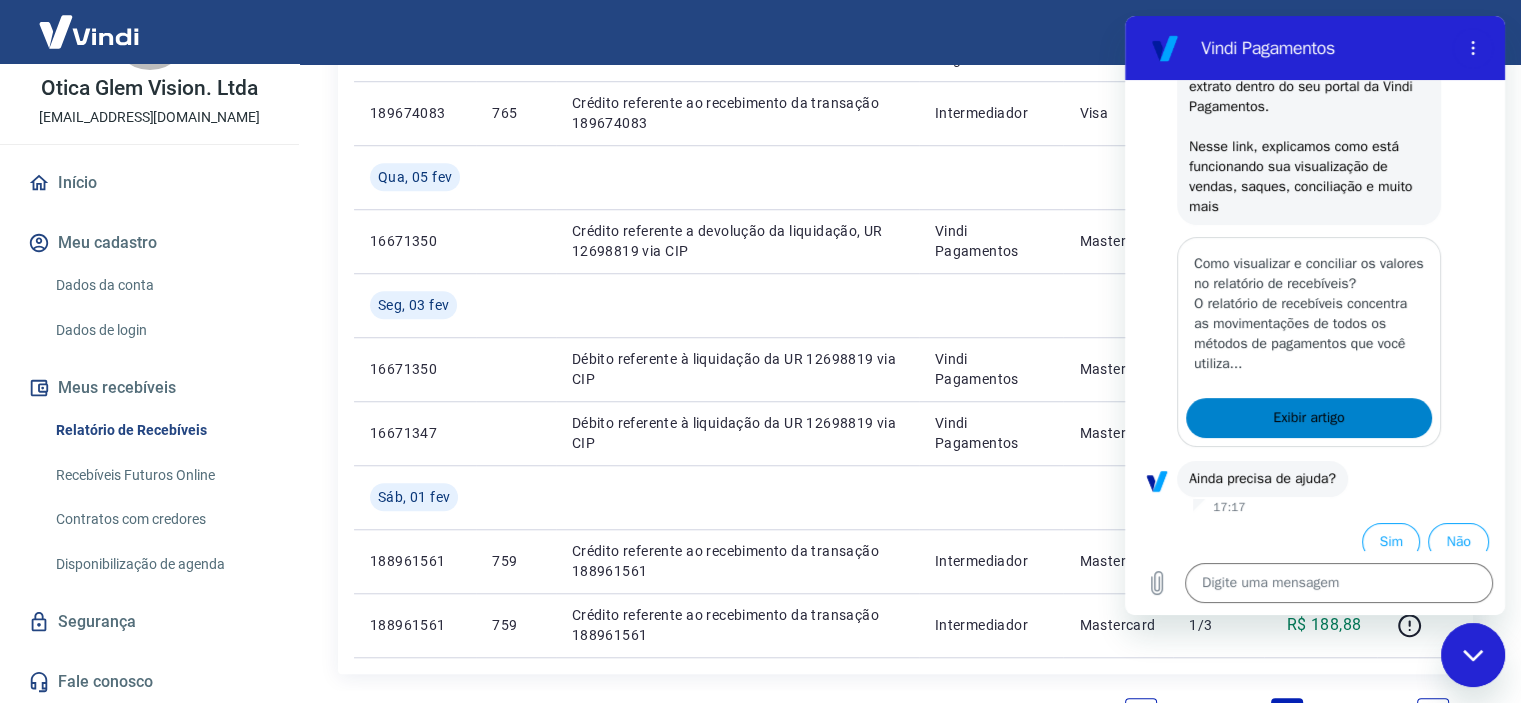 scroll, scrollTop: 324, scrollLeft: 0, axis: vertical 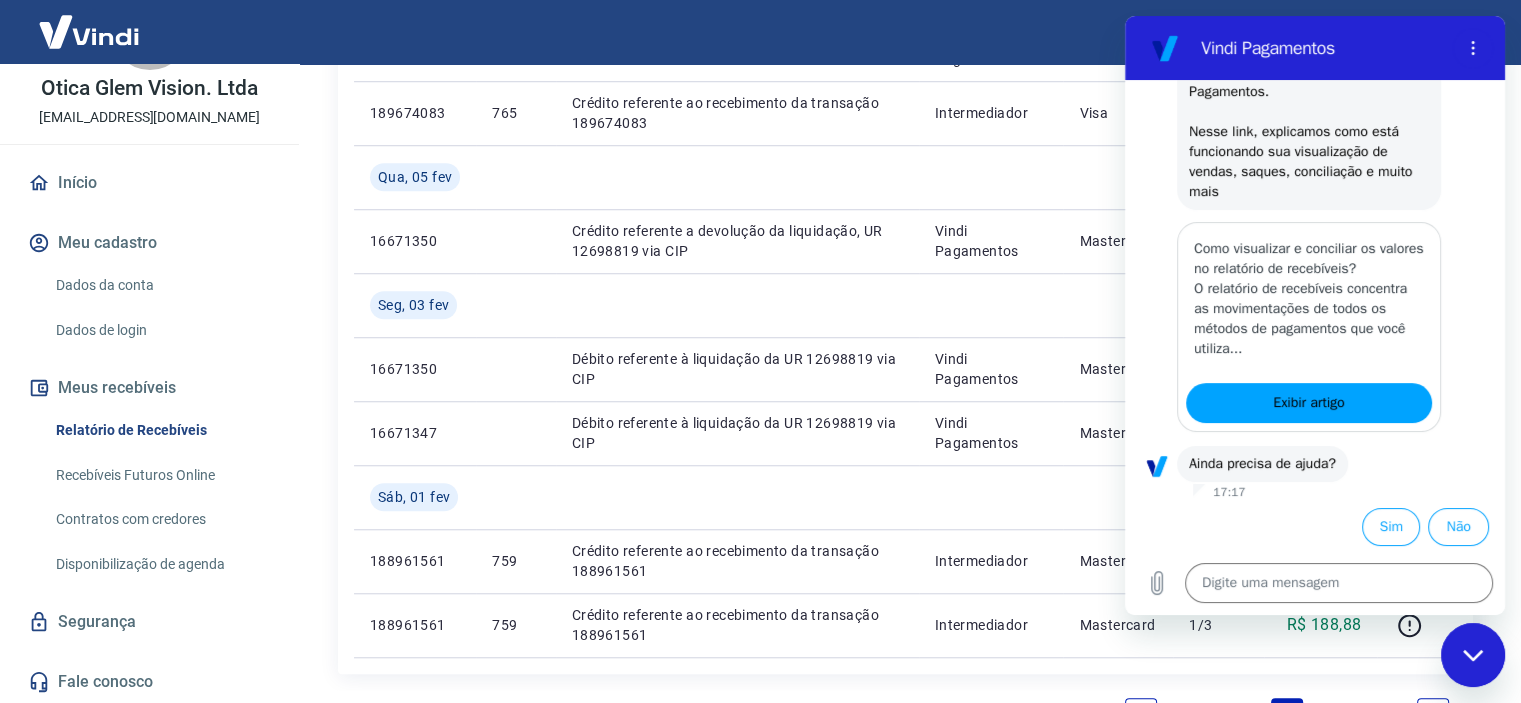 click on "Fale conosco" at bounding box center [149, 682] 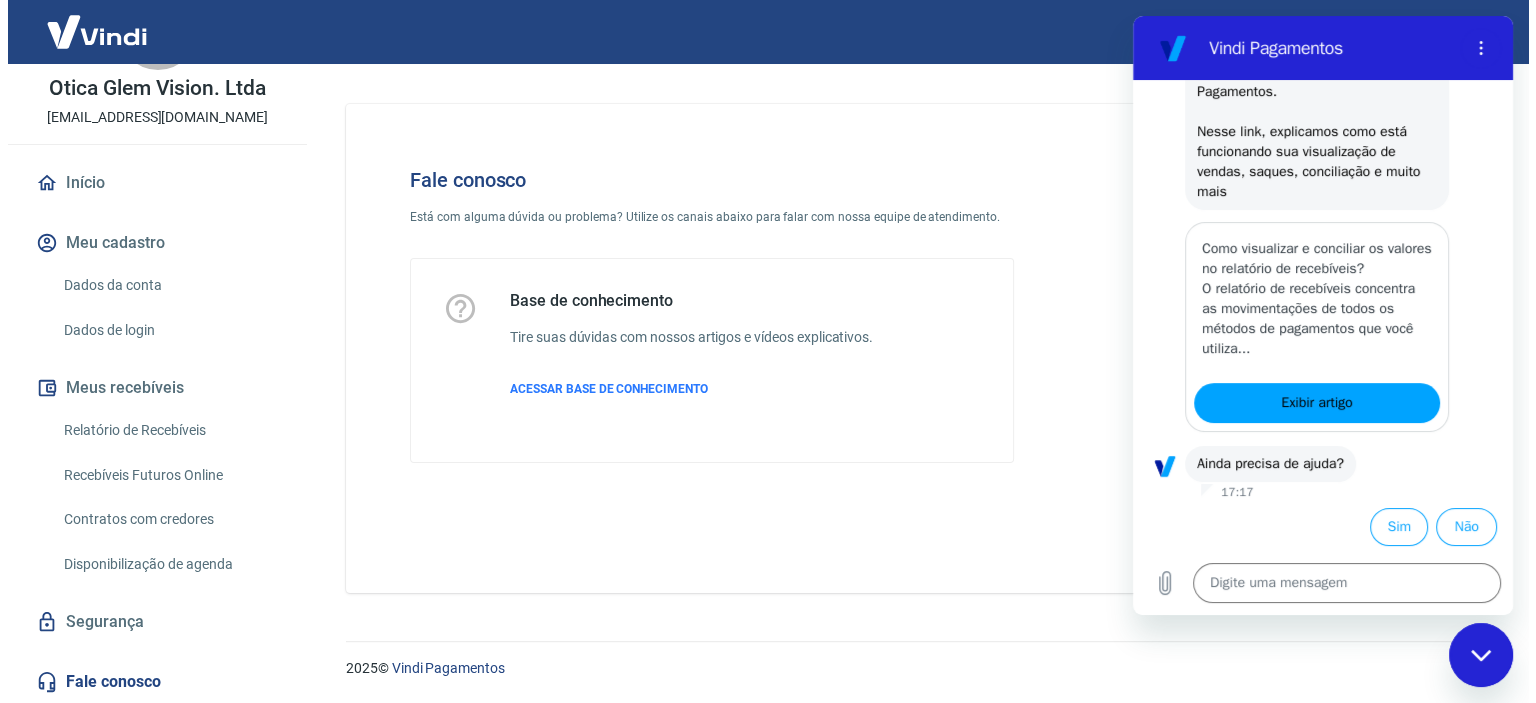 scroll, scrollTop: 0, scrollLeft: 0, axis: both 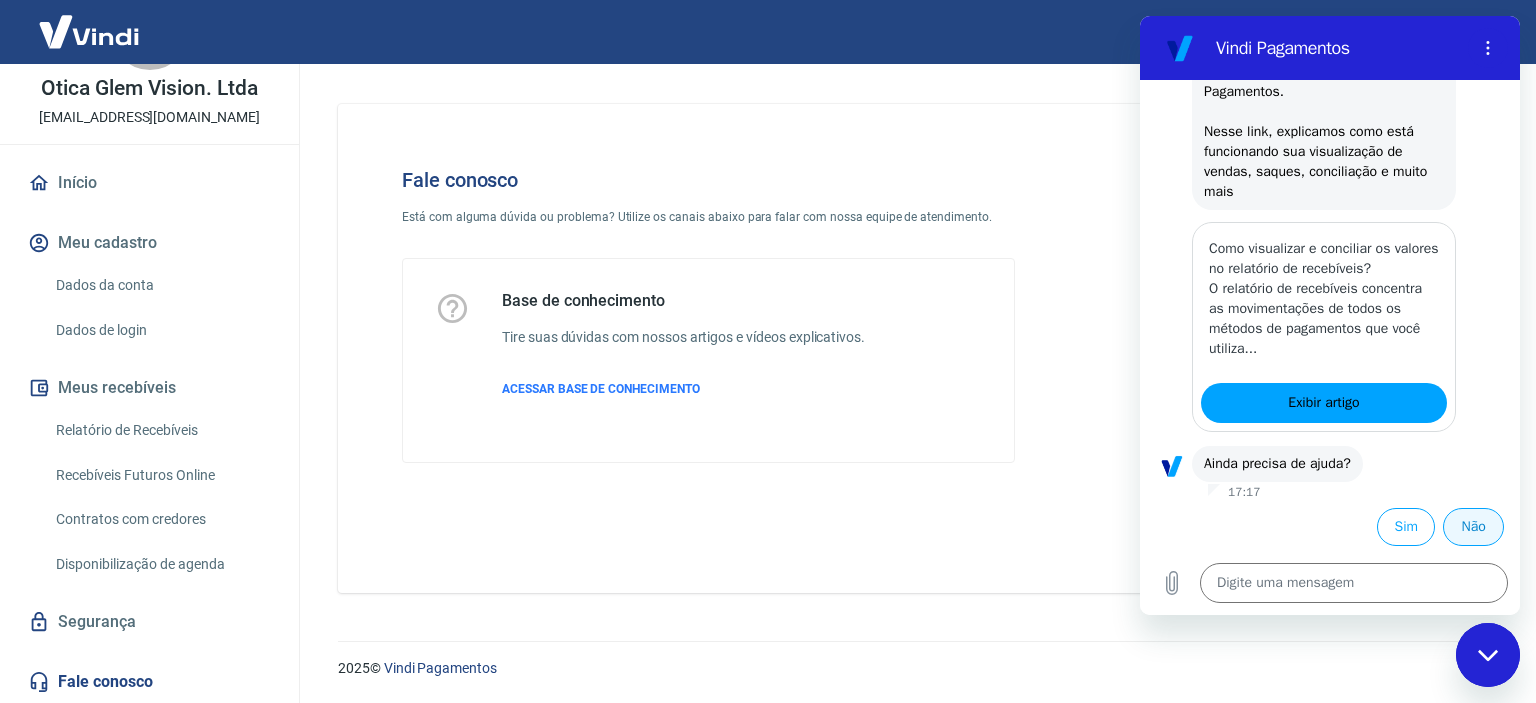 click on "Não" at bounding box center (1473, 527) 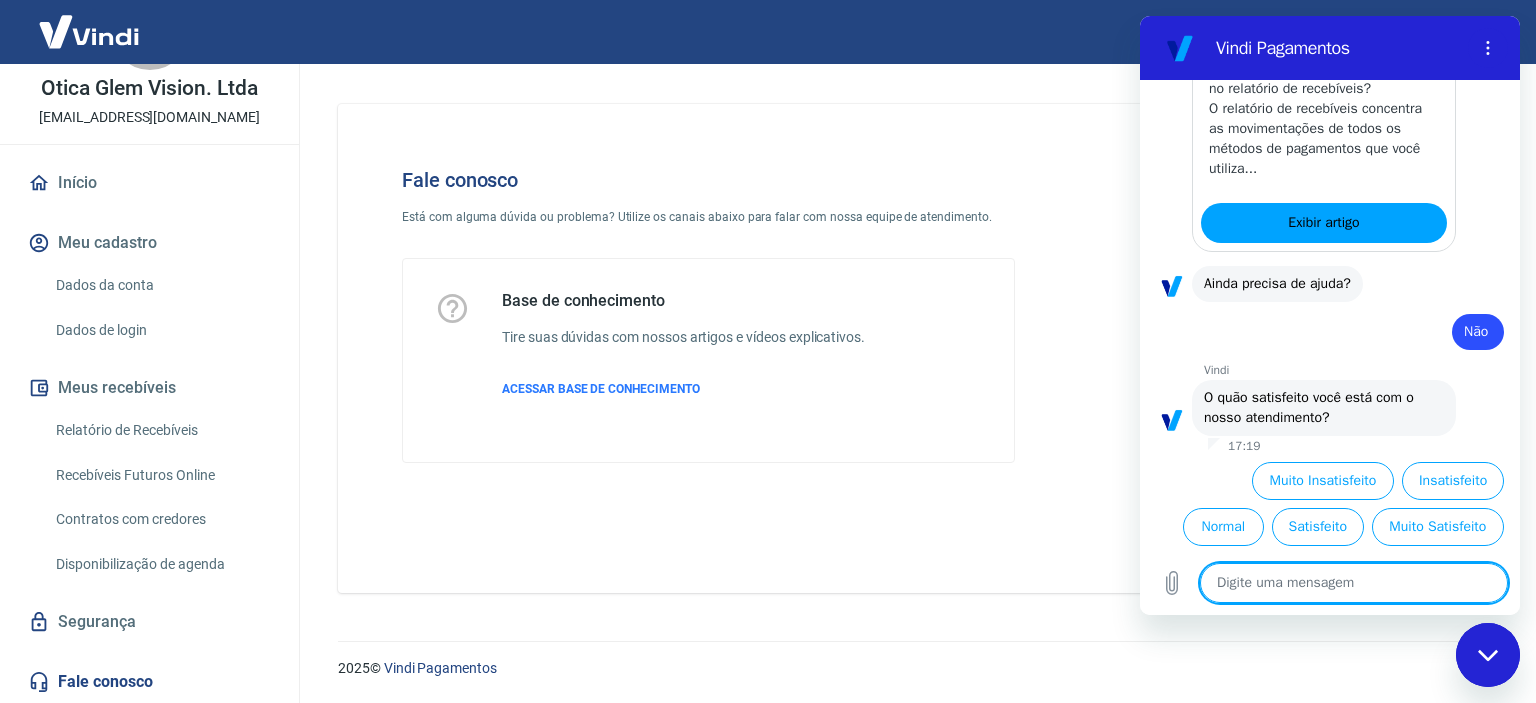 scroll, scrollTop: 504, scrollLeft: 0, axis: vertical 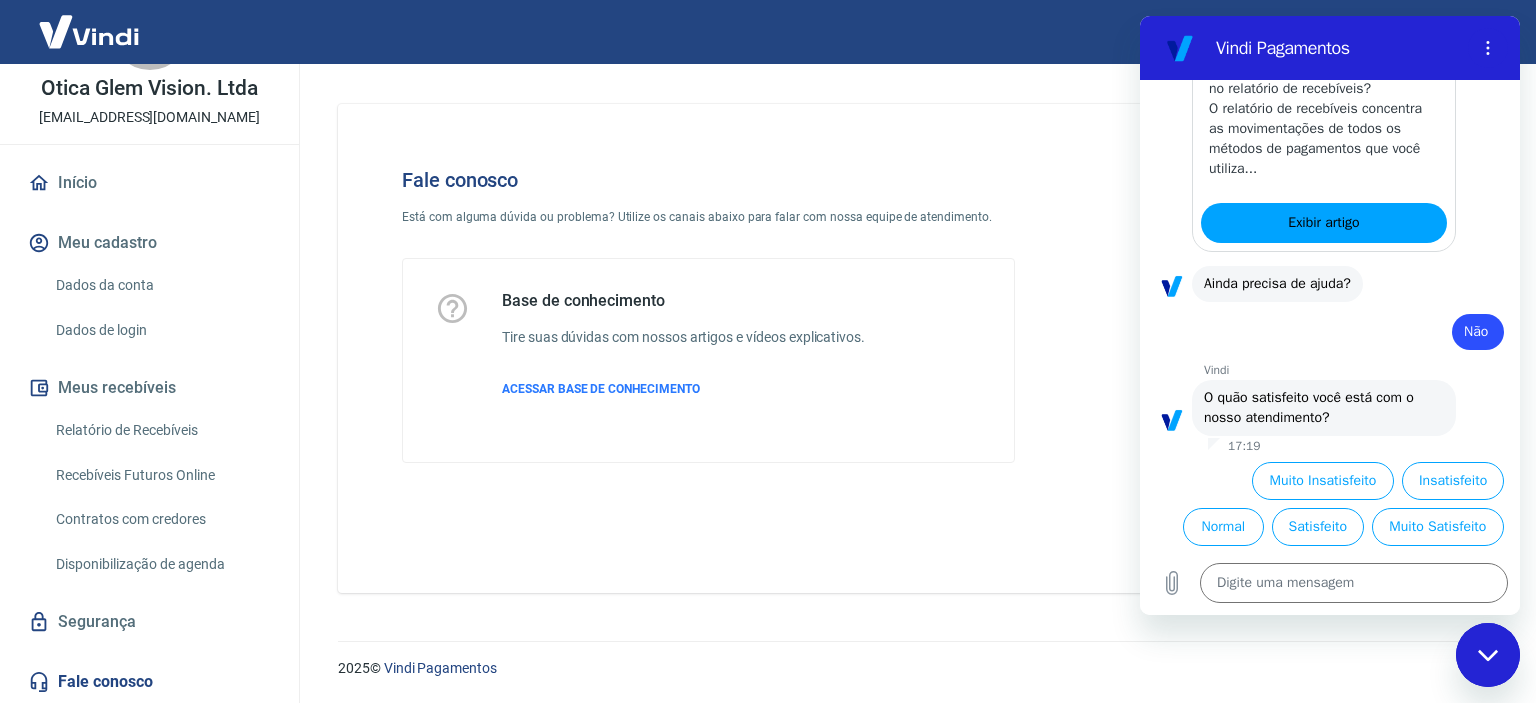 click 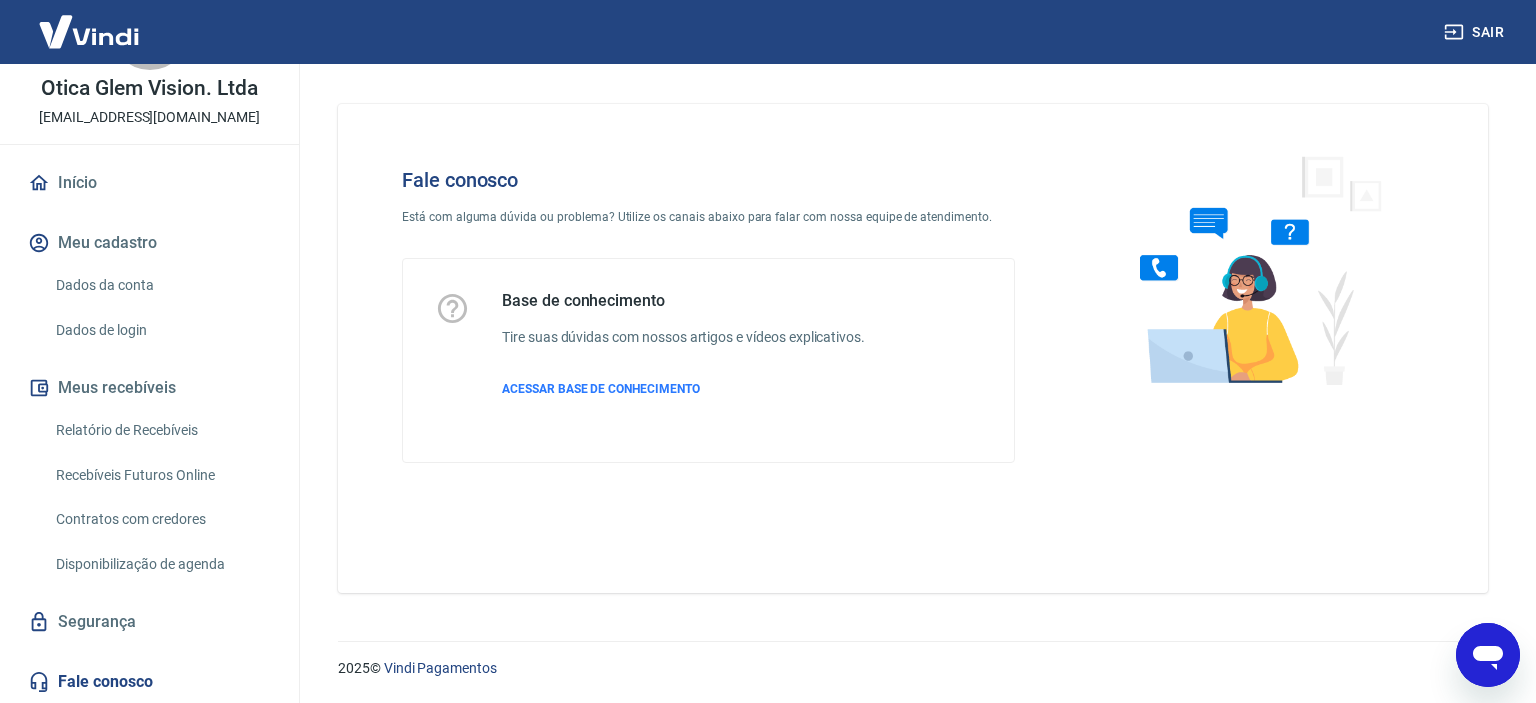 scroll, scrollTop: 506, scrollLeft: 0, axis: vertical 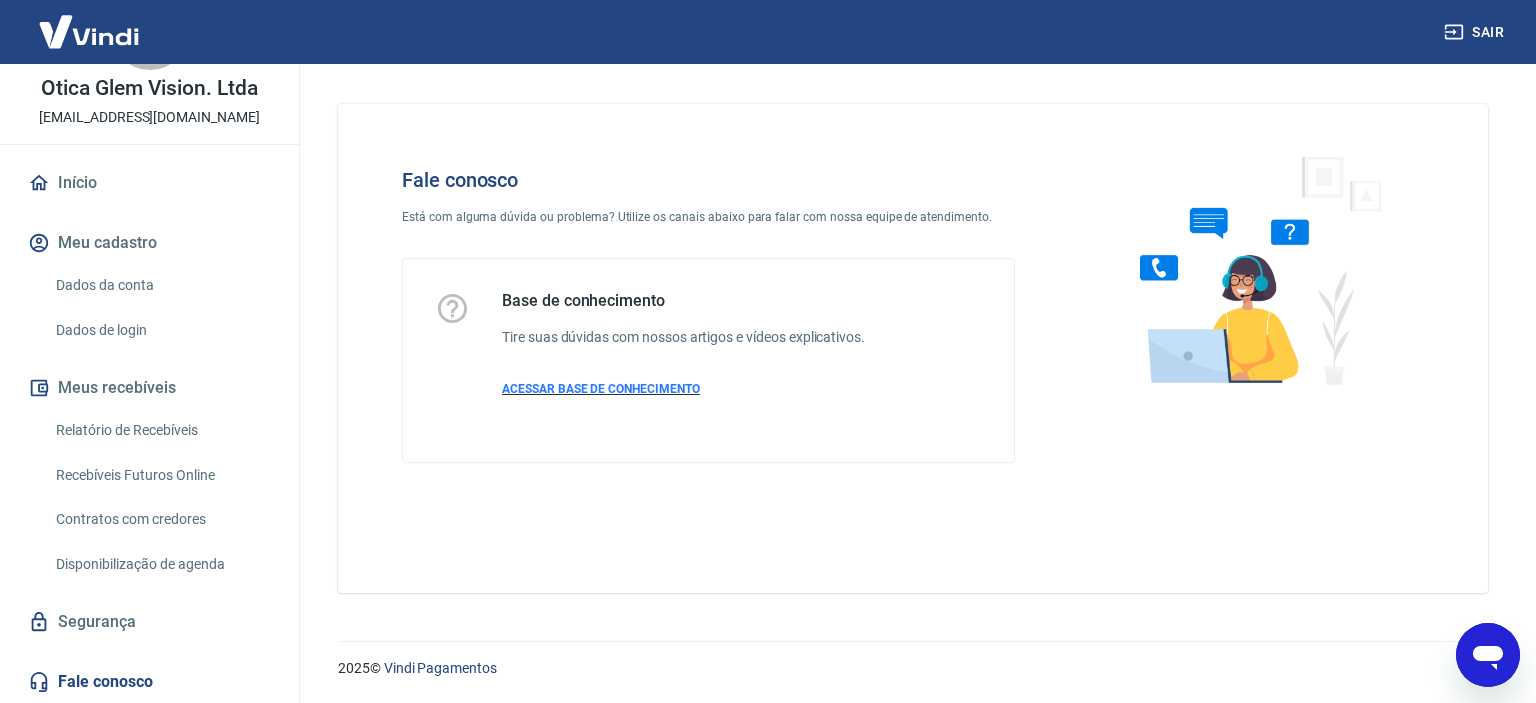 click on "ACESSAR BASE DE CONHECIMENTO" at bounding box center [601, 389] 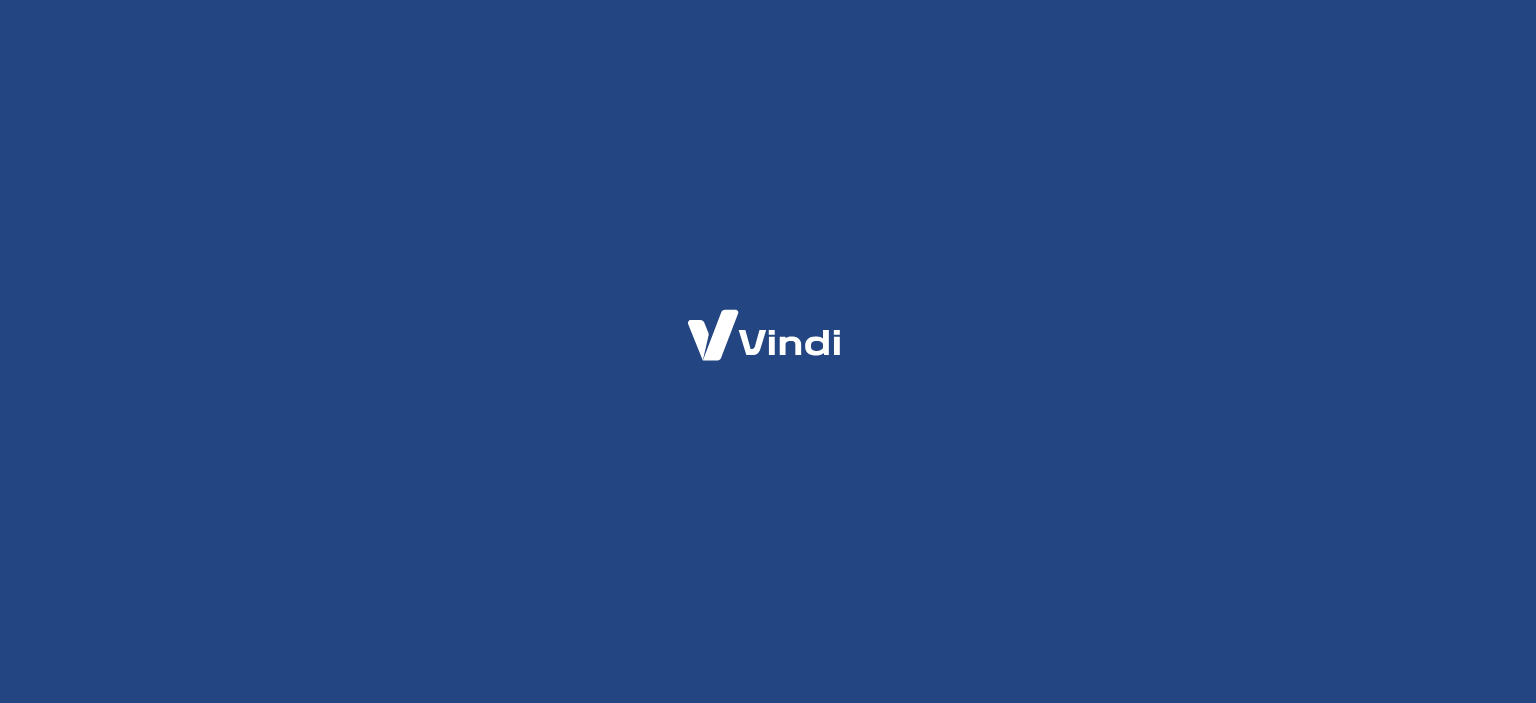 scroll, scrollTop: 0, scrollLeft: 0, axis: both 